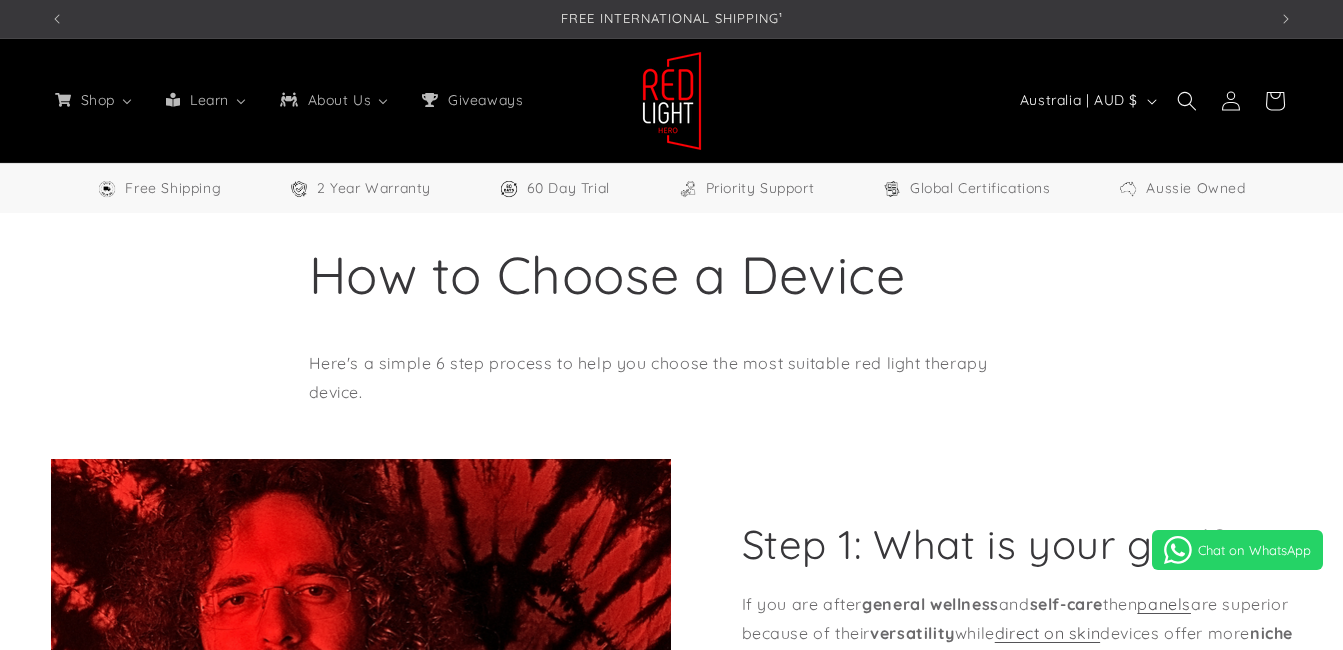 scroll, scrollTop: 0, scrollLeft: 0, axis: both 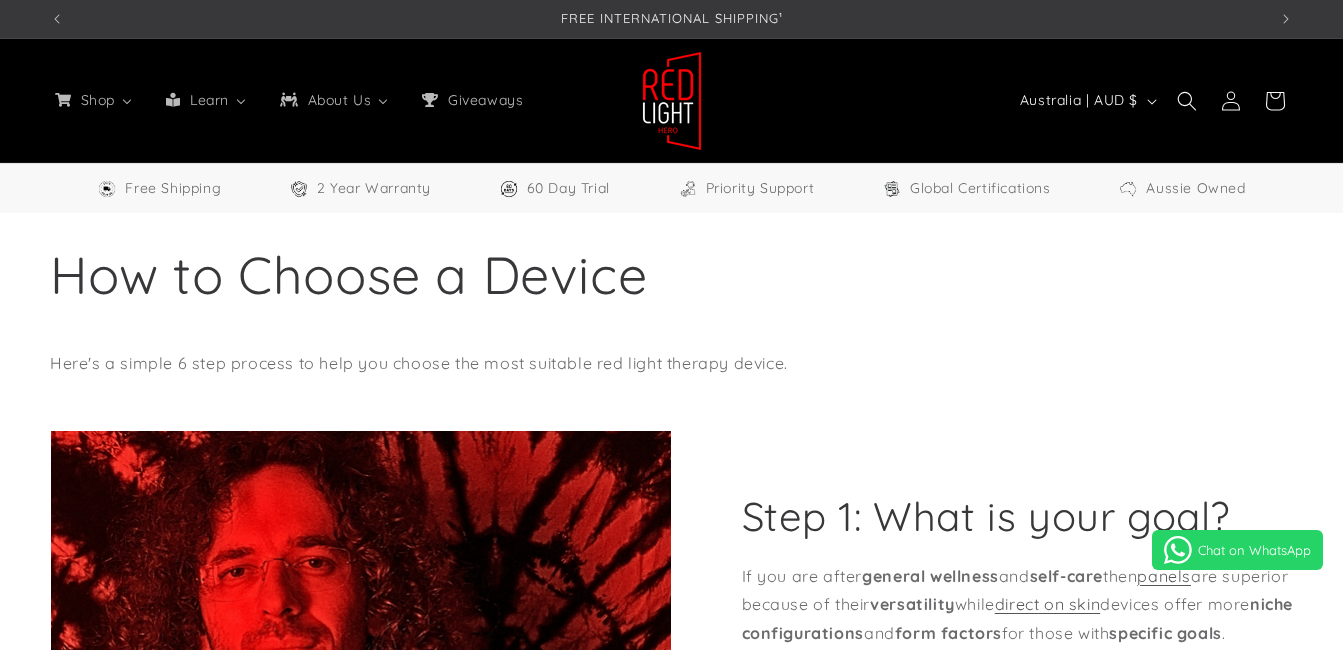 select on "**" 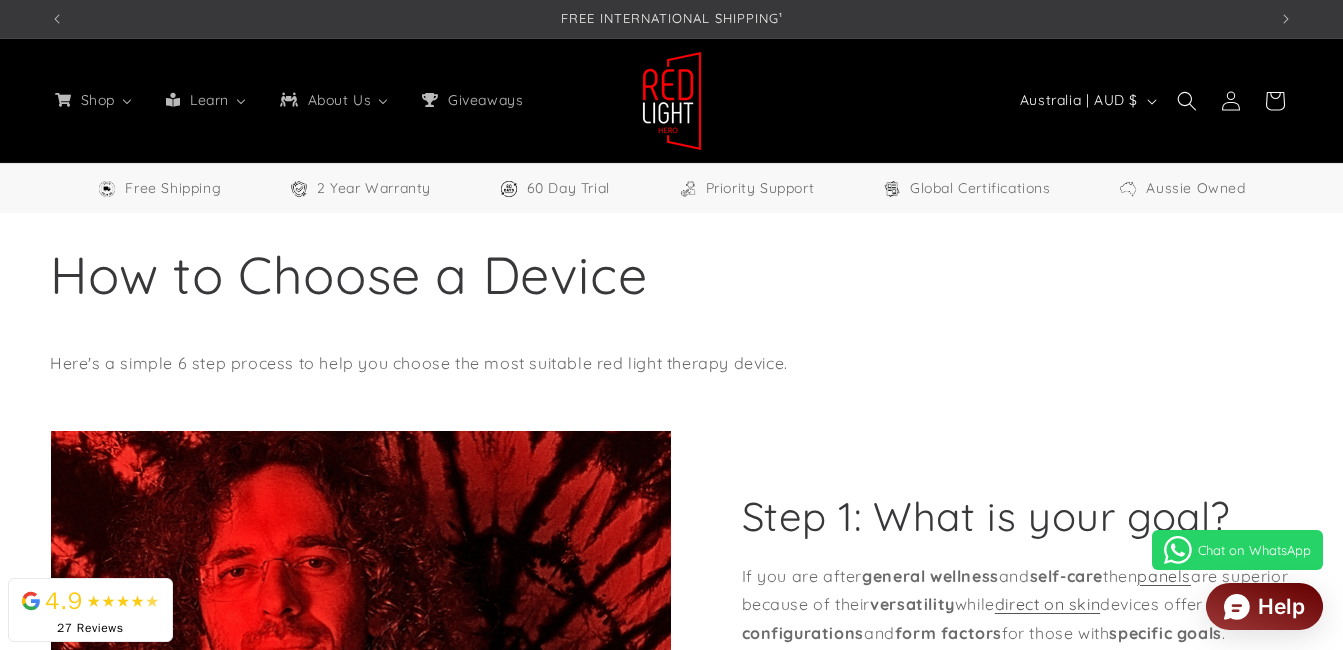 scroll, scrollTop: 187, scrollLeft: 0, axis: vertical 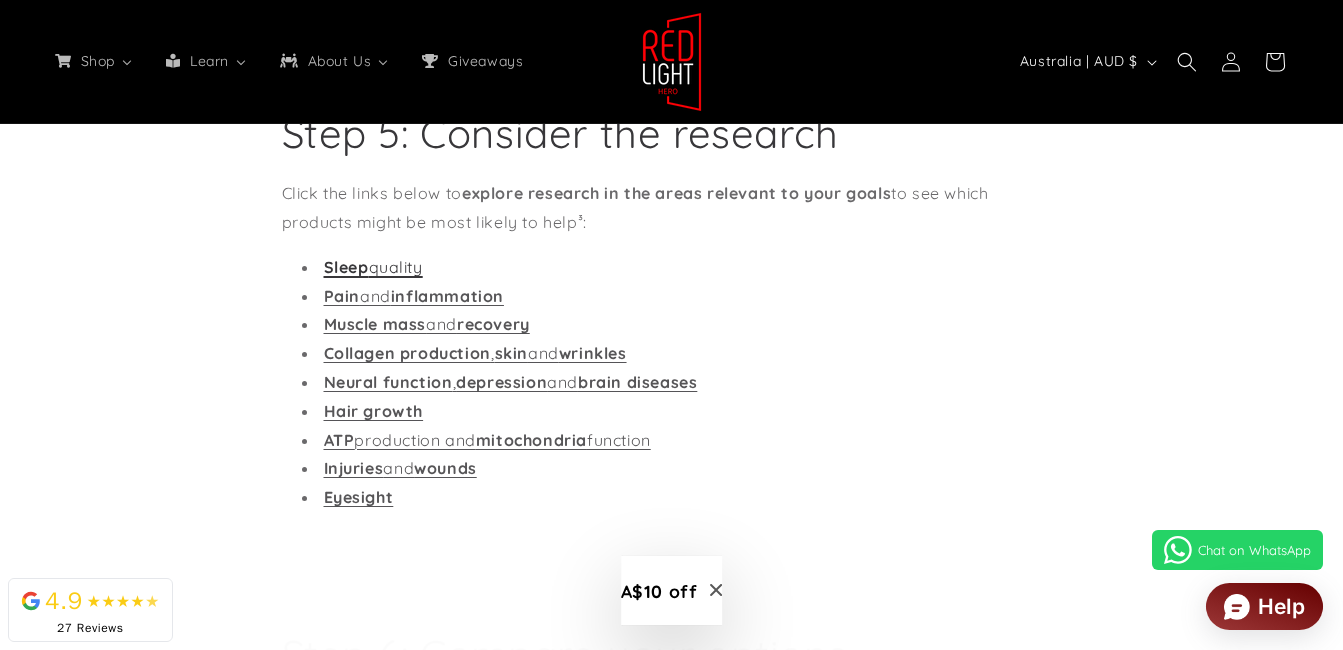 click on "Sleep" at bounding box center (346, 267) 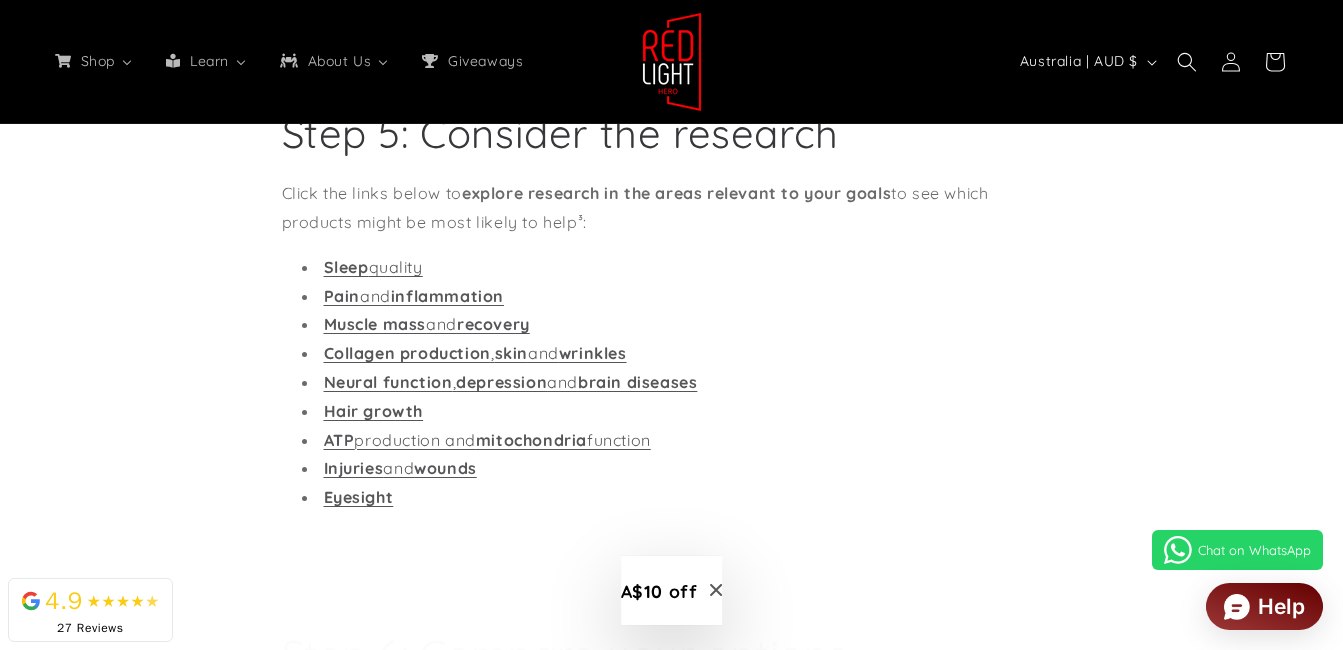 scroll, scrollTop: 0, scrollLeft: 0, axis: both 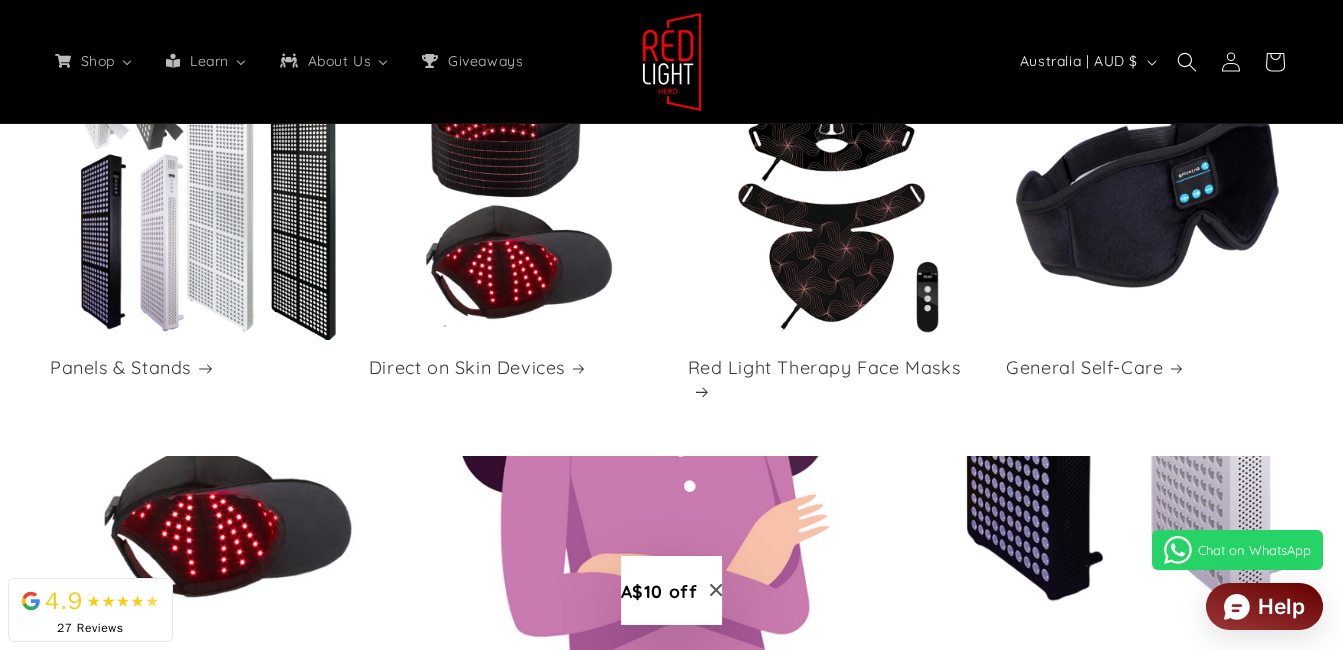 click on "Panels & Stands" at bounding box center [193, 367] 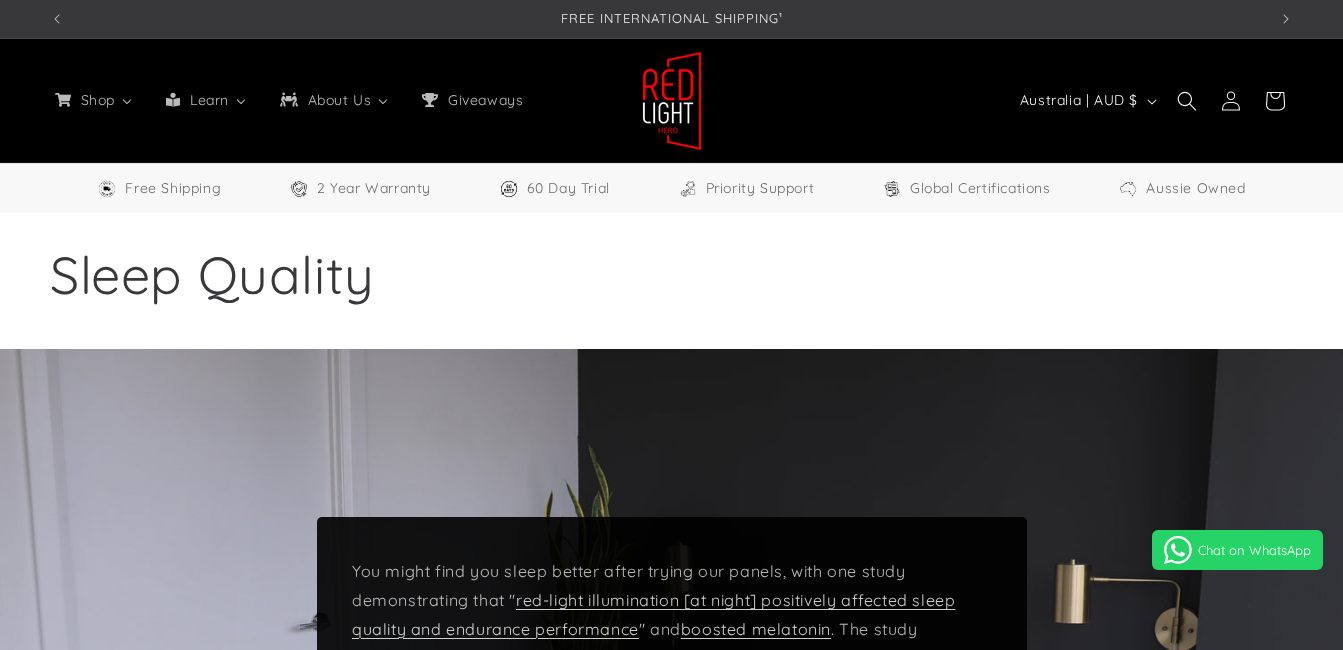 scroll, scrollTop: 0, scrollLeft: 0, axis: both 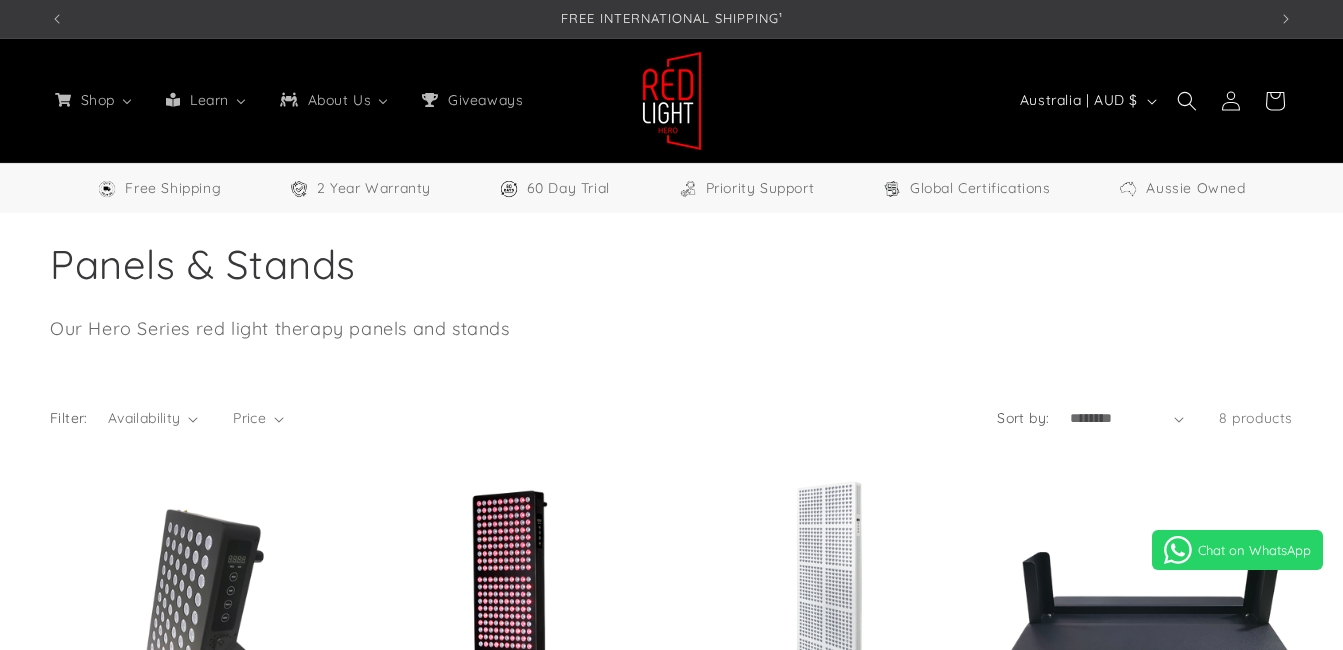 select on "**" 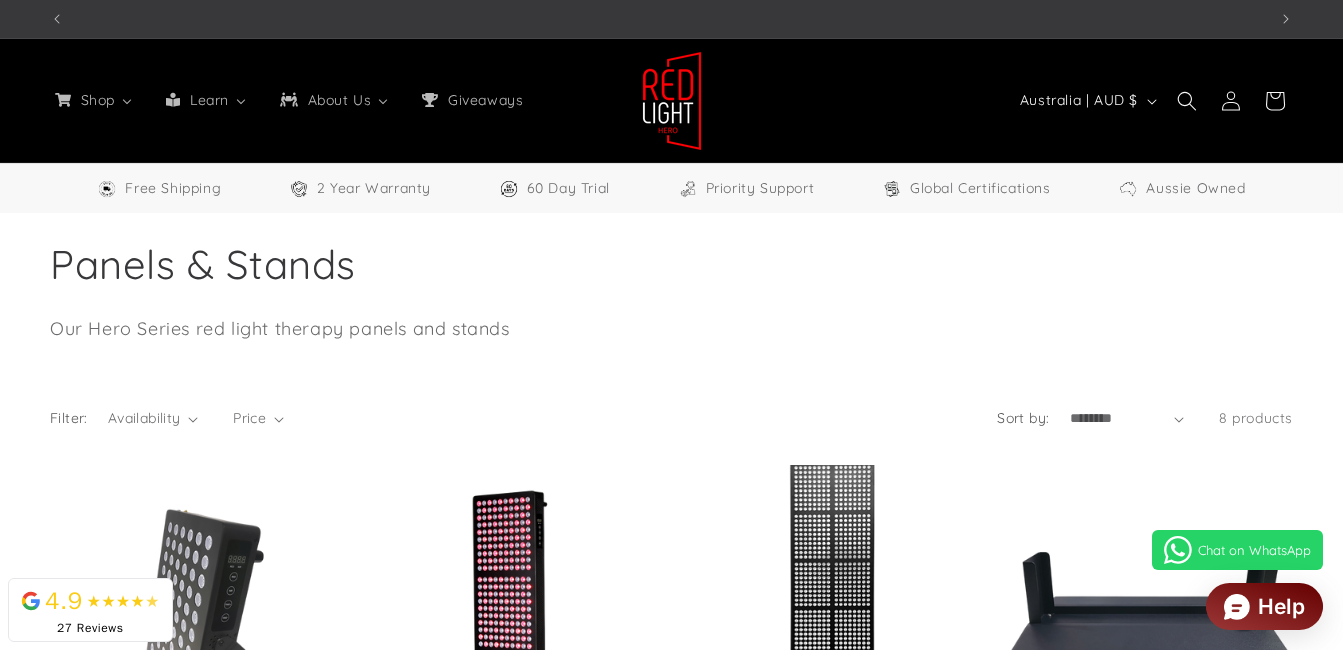 scroll, scrollTop: 0, scrollLeft: 1217, axis: horizontal 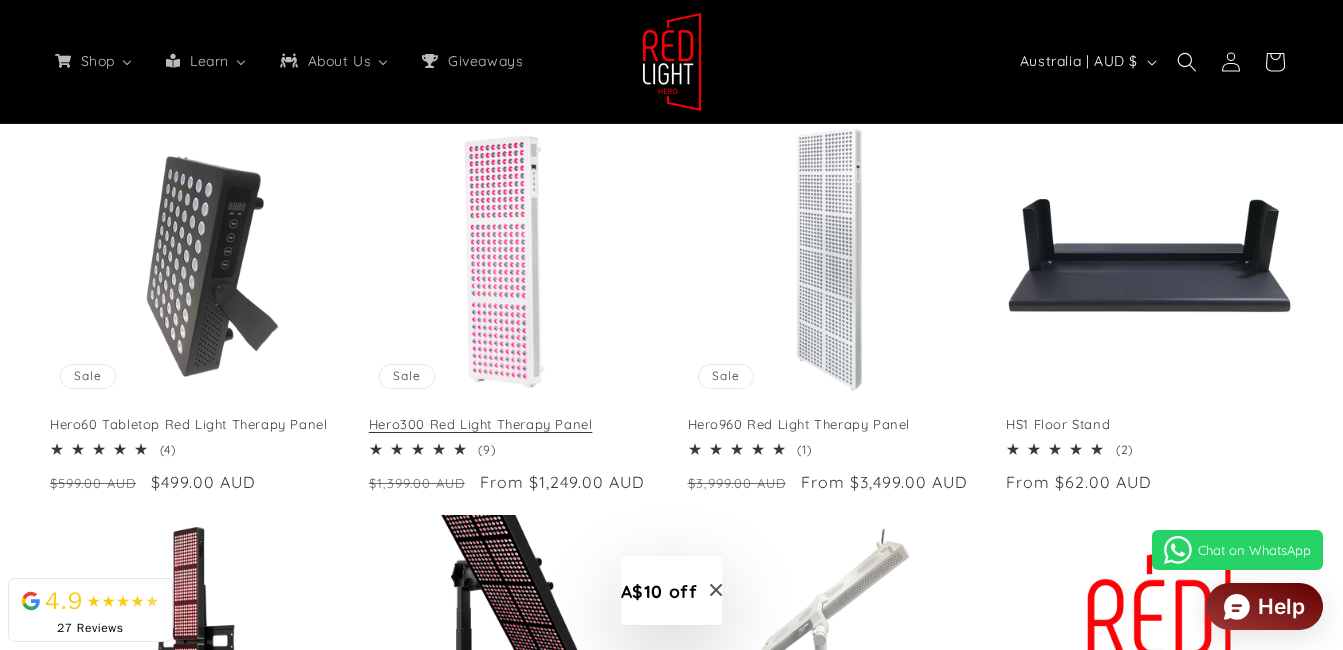 click on "Hero300 Red Light Therapy Panel" at bounding box center (512, 424) 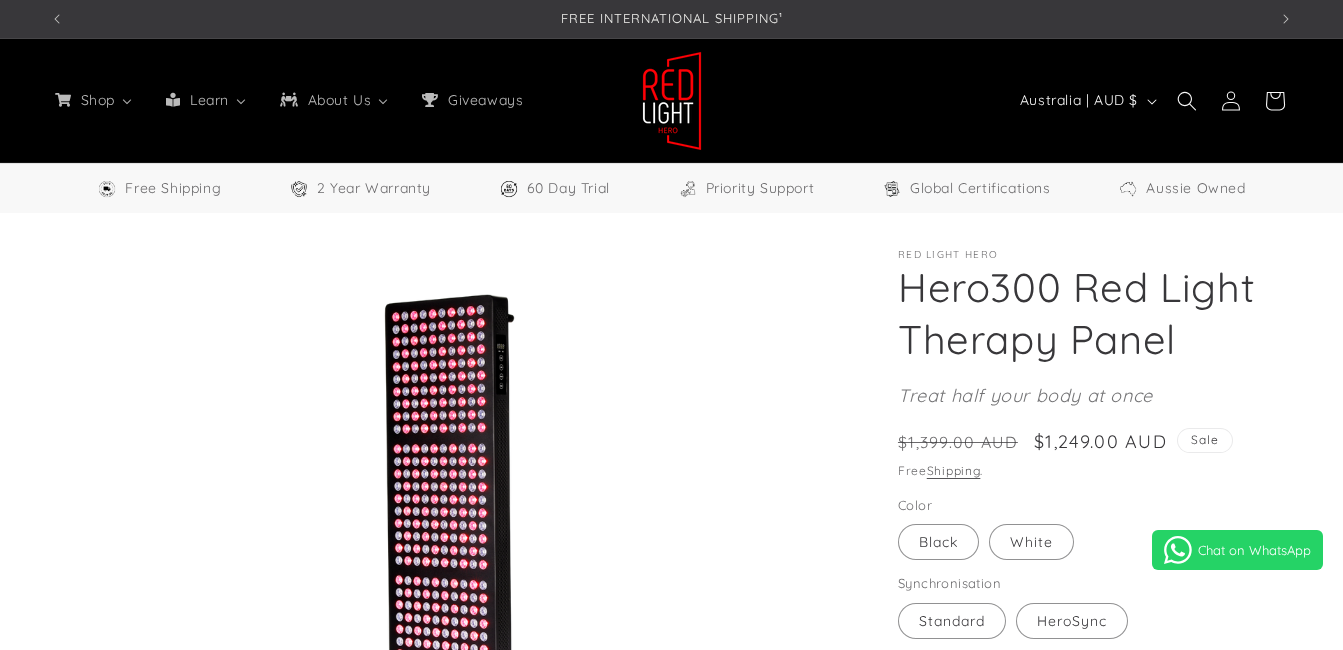 scroll, scrollTop: 601, scrollLeft: 0, axis: vertical 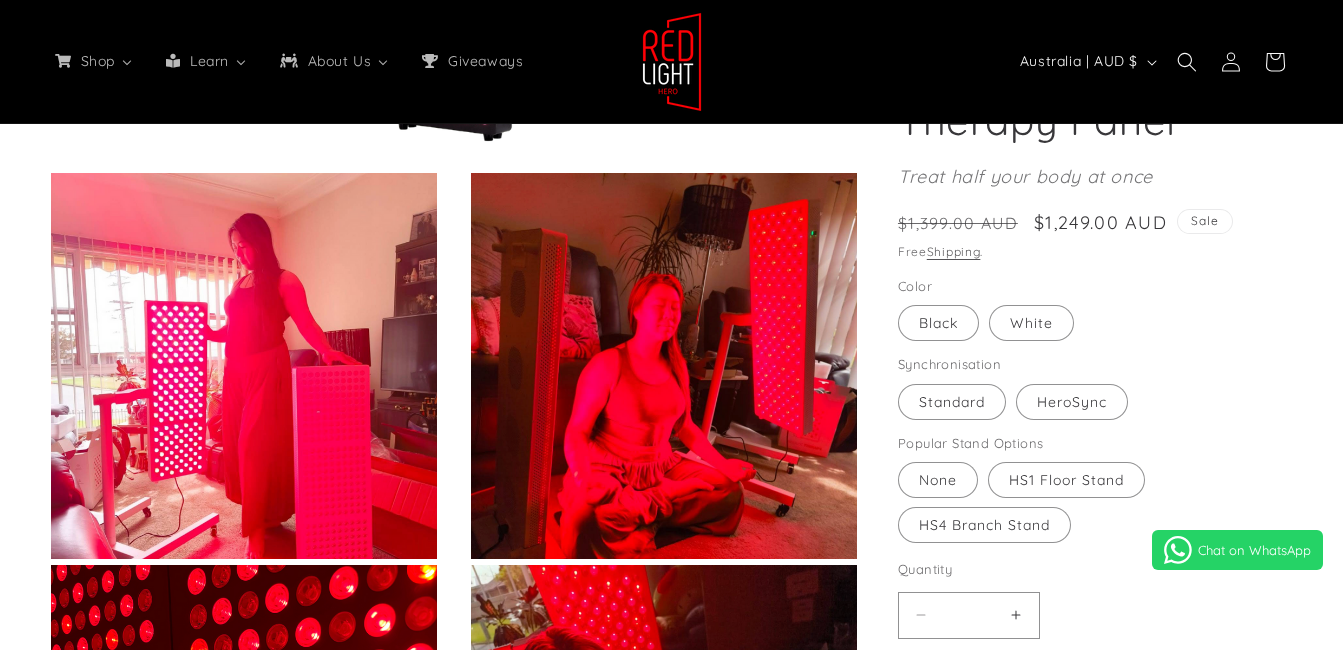 select on "**" 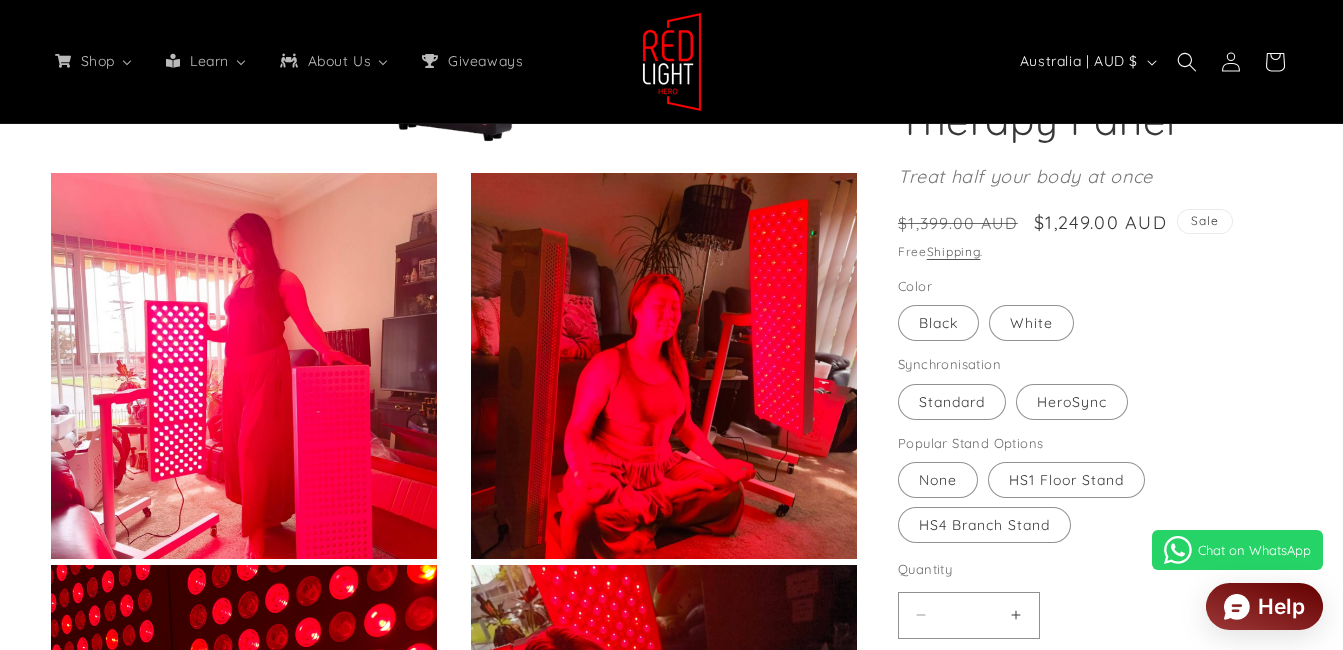 scroll, scrollTop: 641, scrollLeft: 0, axis: vertical 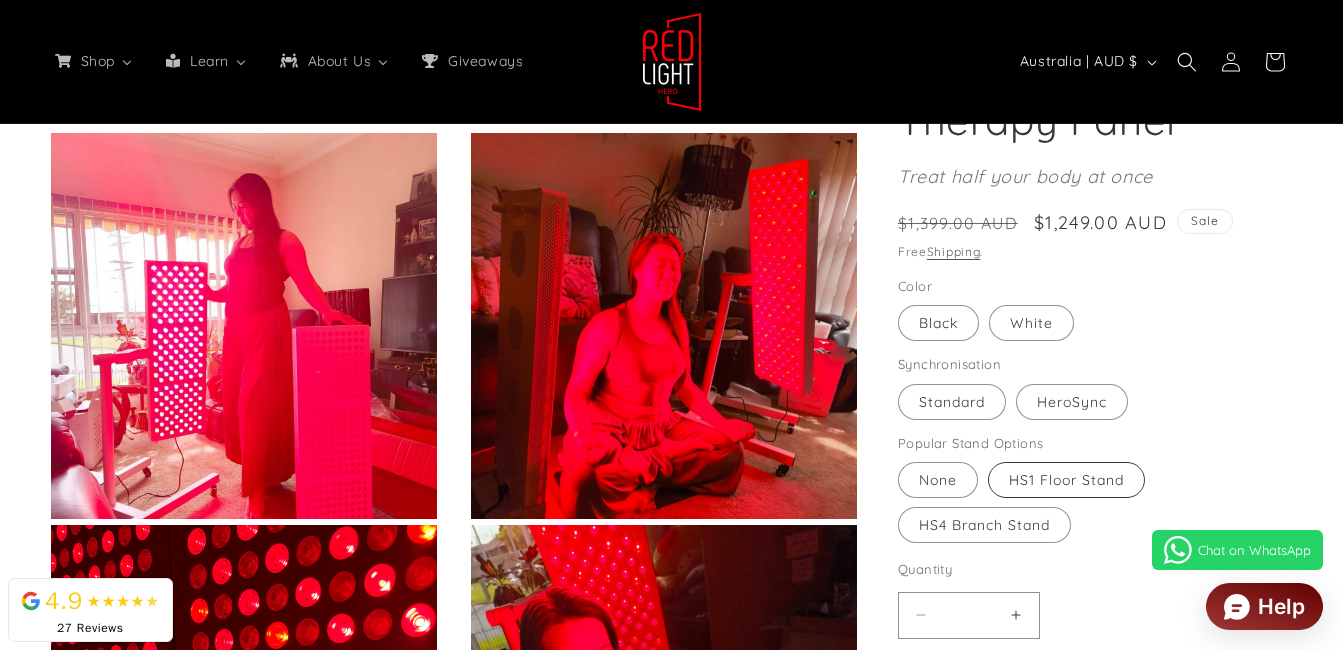 click on "HS1 Floor Stand Variant sold out or unavailable" at bounding box center [1066, 480] 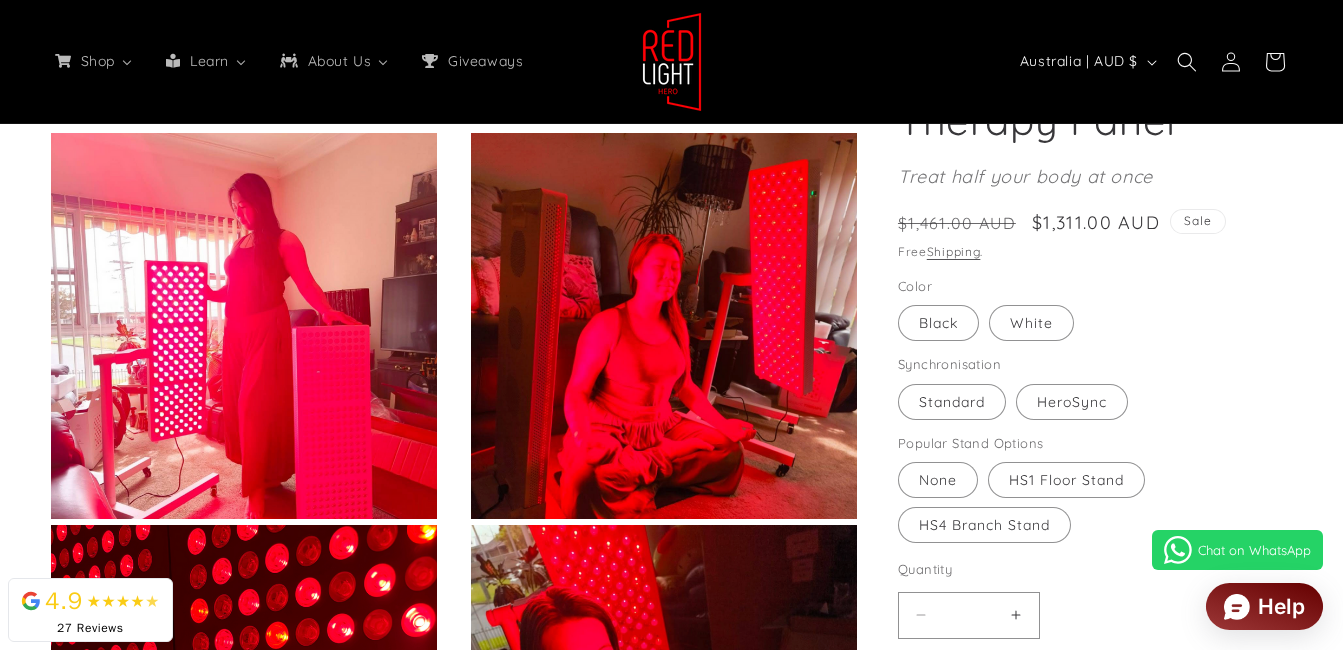 scroll, scrollTop: 269, scrollLeft: 0, axis: vertical 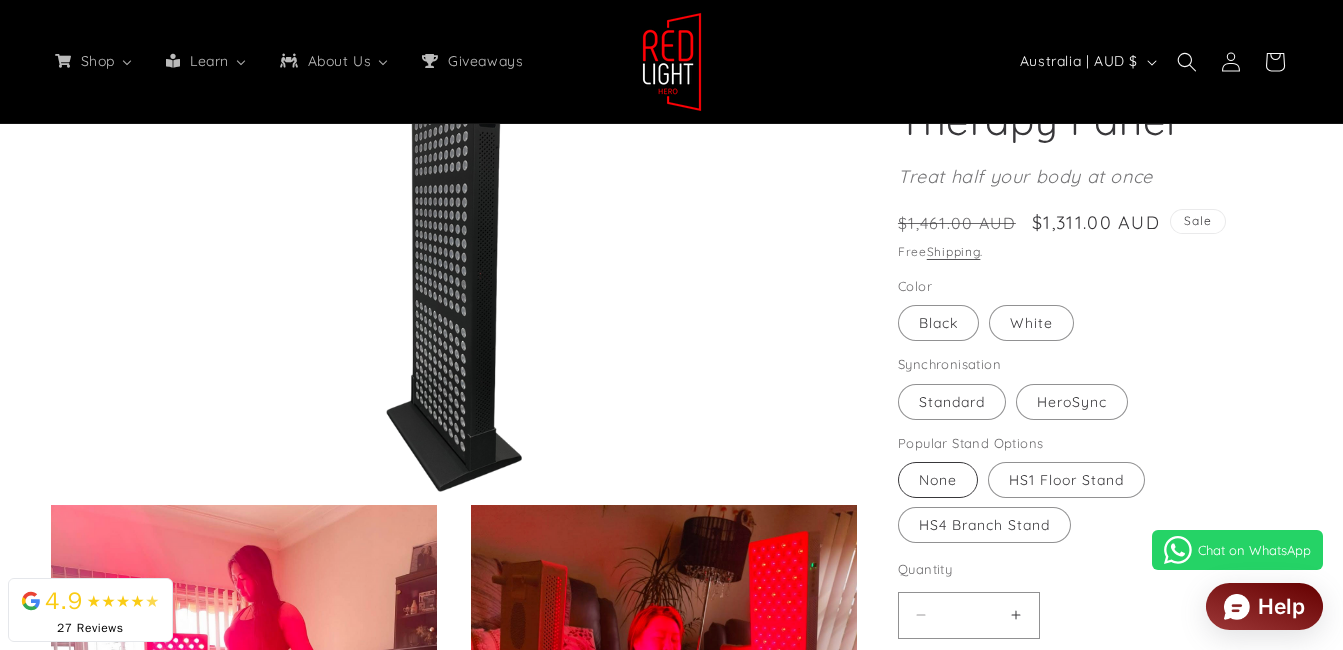 click on "None Variant sold out or unavailable" at bounding box center [938, 480] 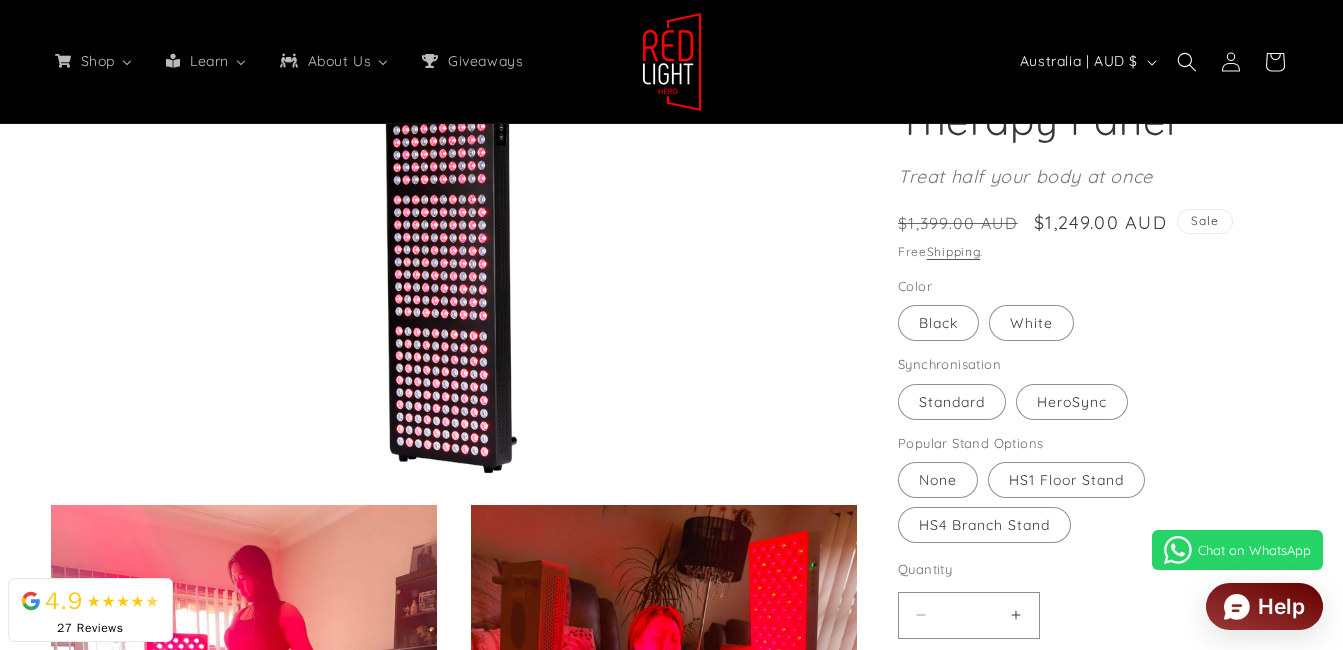 scroll, scrollTop: 0, scrollLeft: 0, axis: both 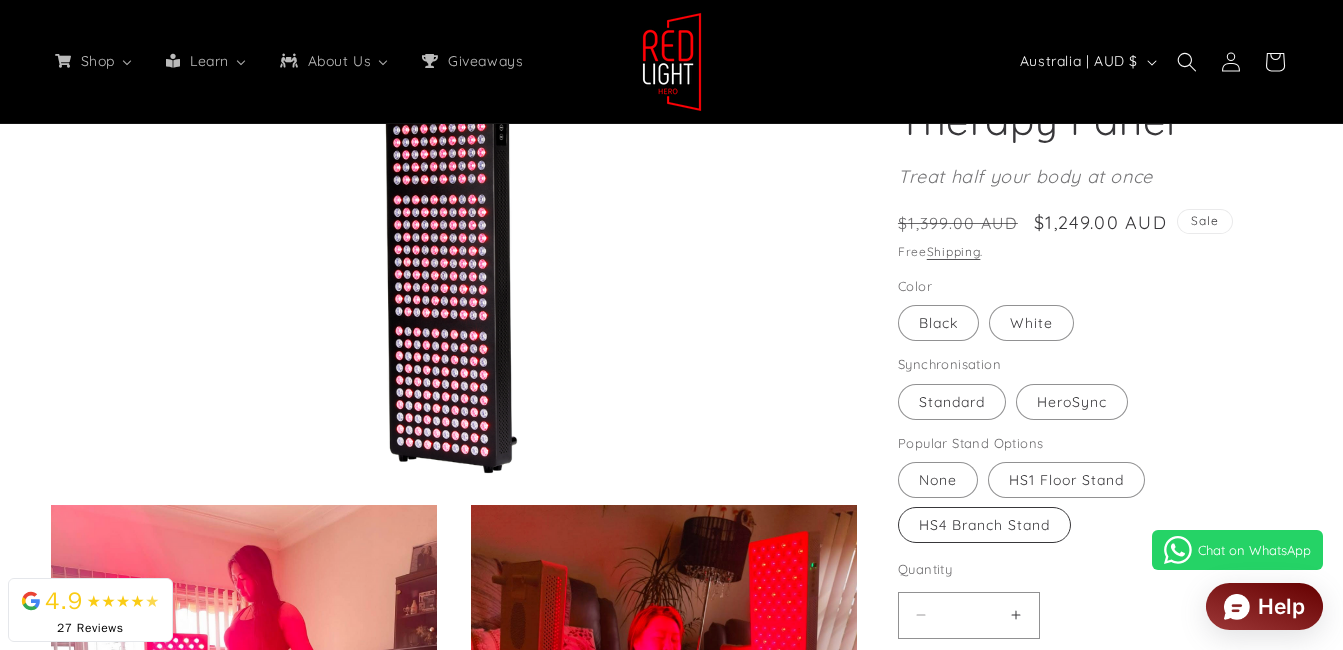 drag, startPoint x: 971, startPoint y: 517, endPoint x: 964, endPoint y: 528, distance: 13.038404 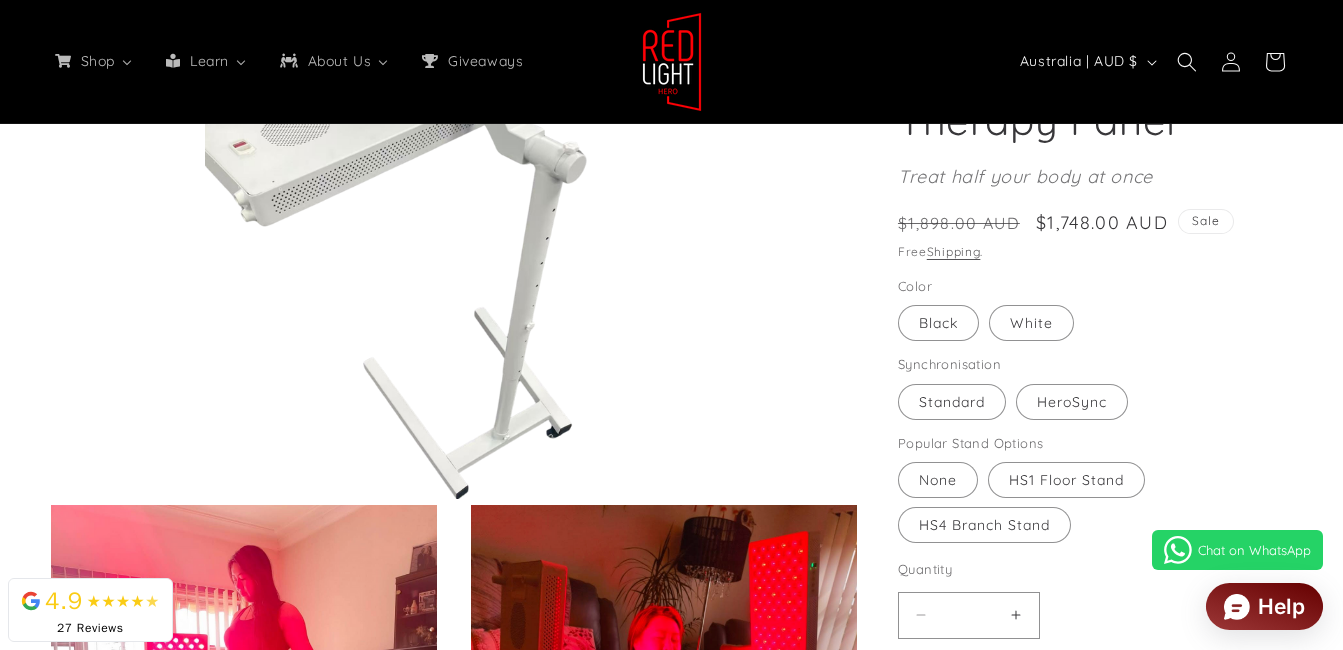 scroll, scrollTop: 0, scrollLeft: 1217, axis: horizontal 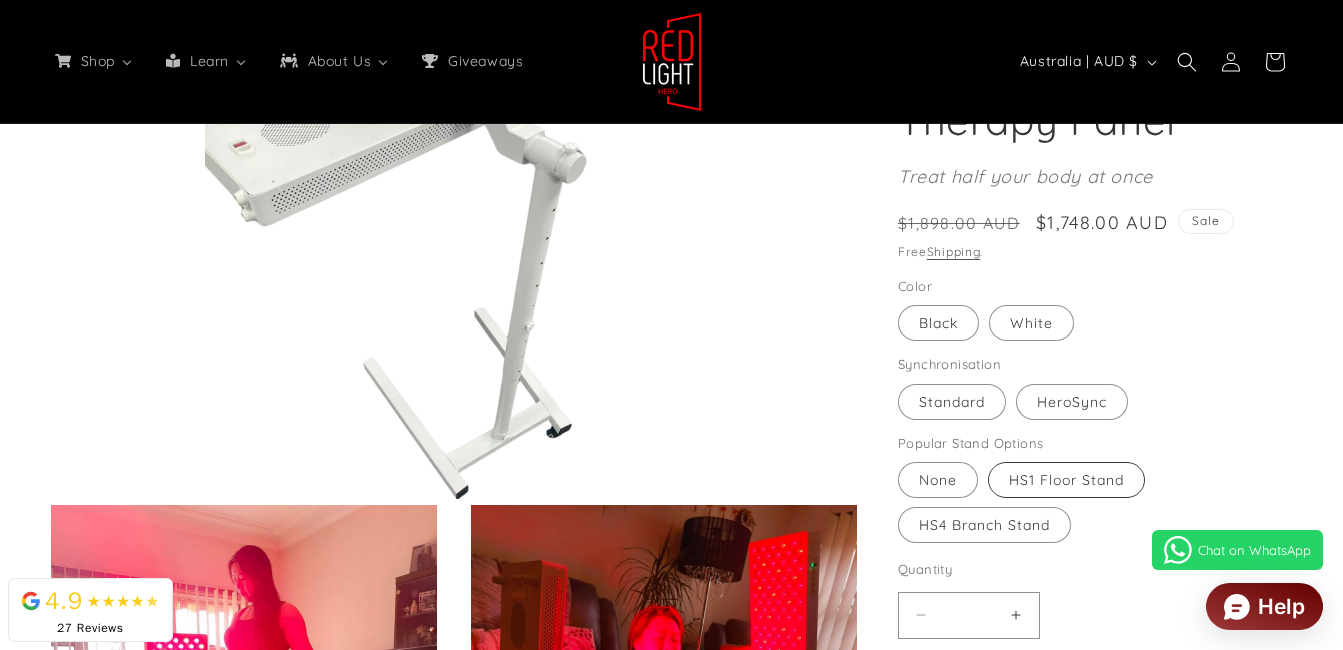 click on "HS1 Floor Stand Variant sold out or unavailable" at bounding box center (1066, 480) 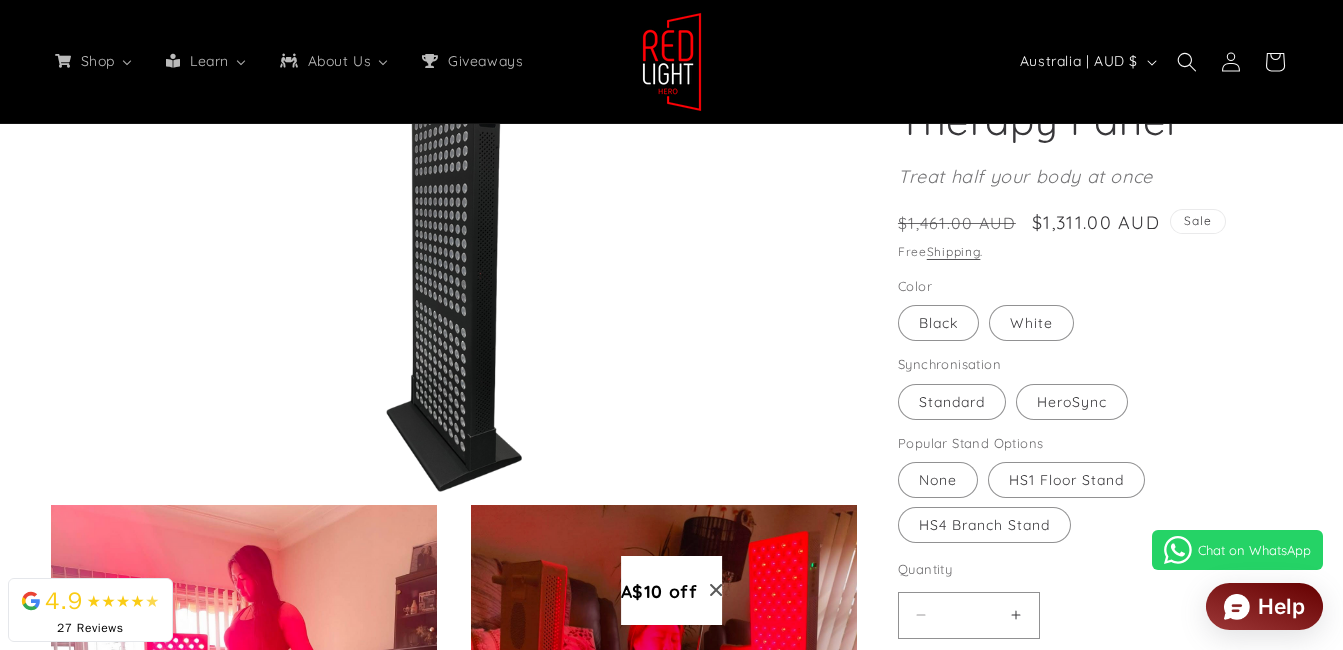 scroll, scrollTop: 0, scrollLeft: 3651, axis: horizontal 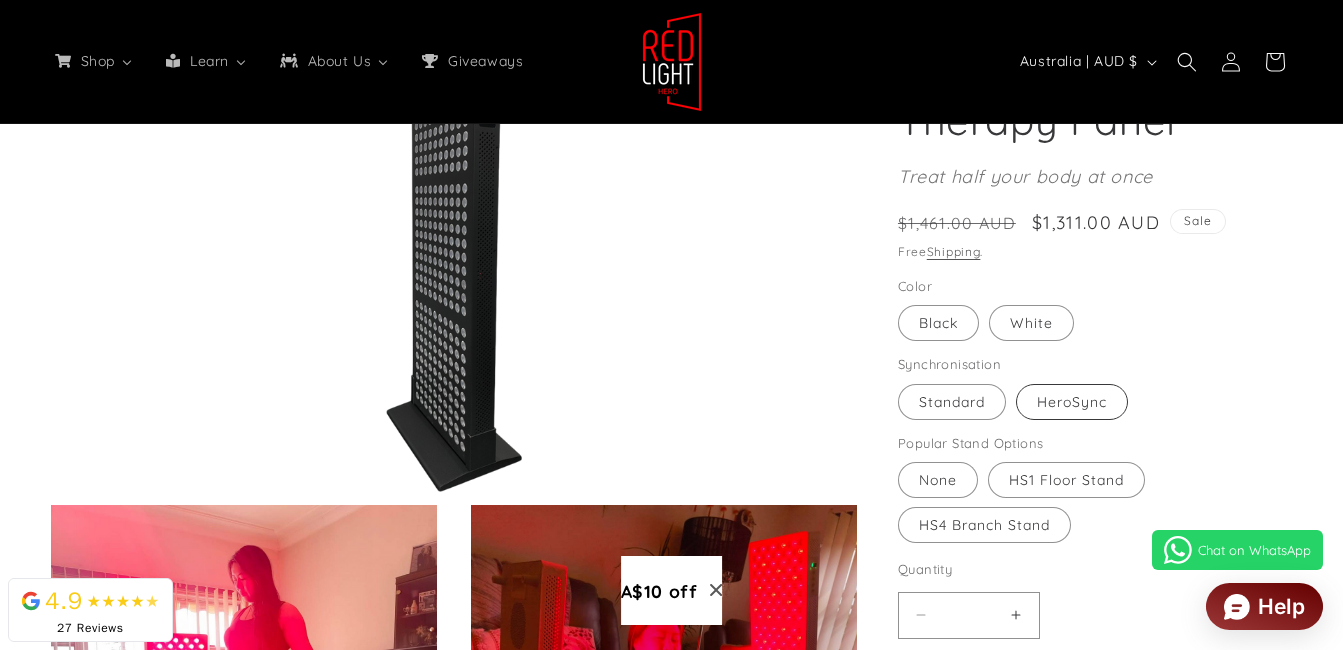 click on "HeroSync Variant sold out or unavailable" at bounding box center [1072, 402] 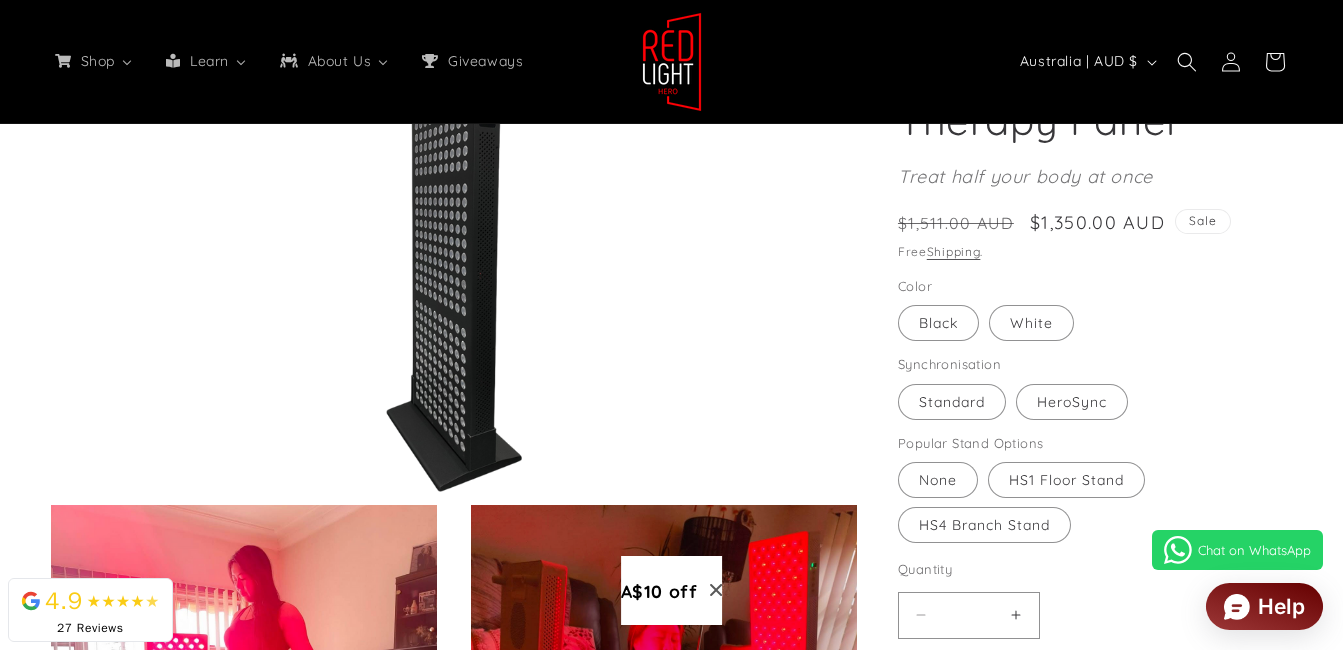 scroll, scrollTop: 0, scrollLeft: 0, axis: both 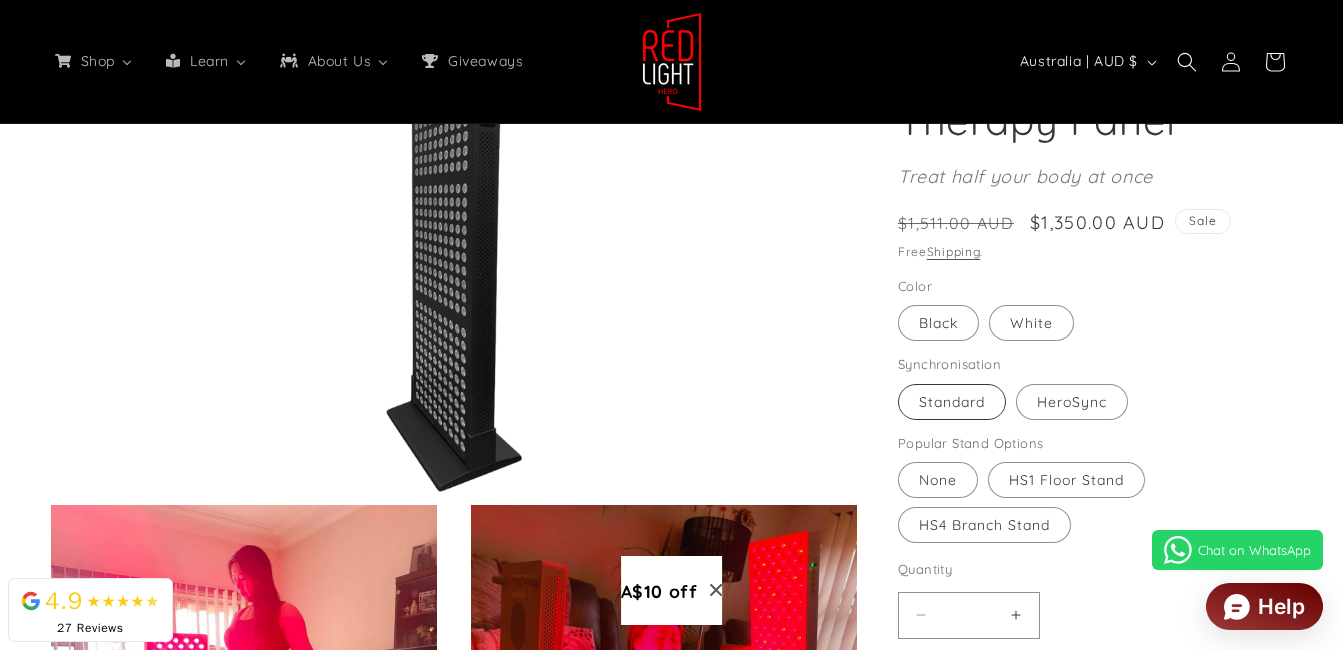 click on "Standard Variant sold out or unavailable" at bounding box center (952, 402) 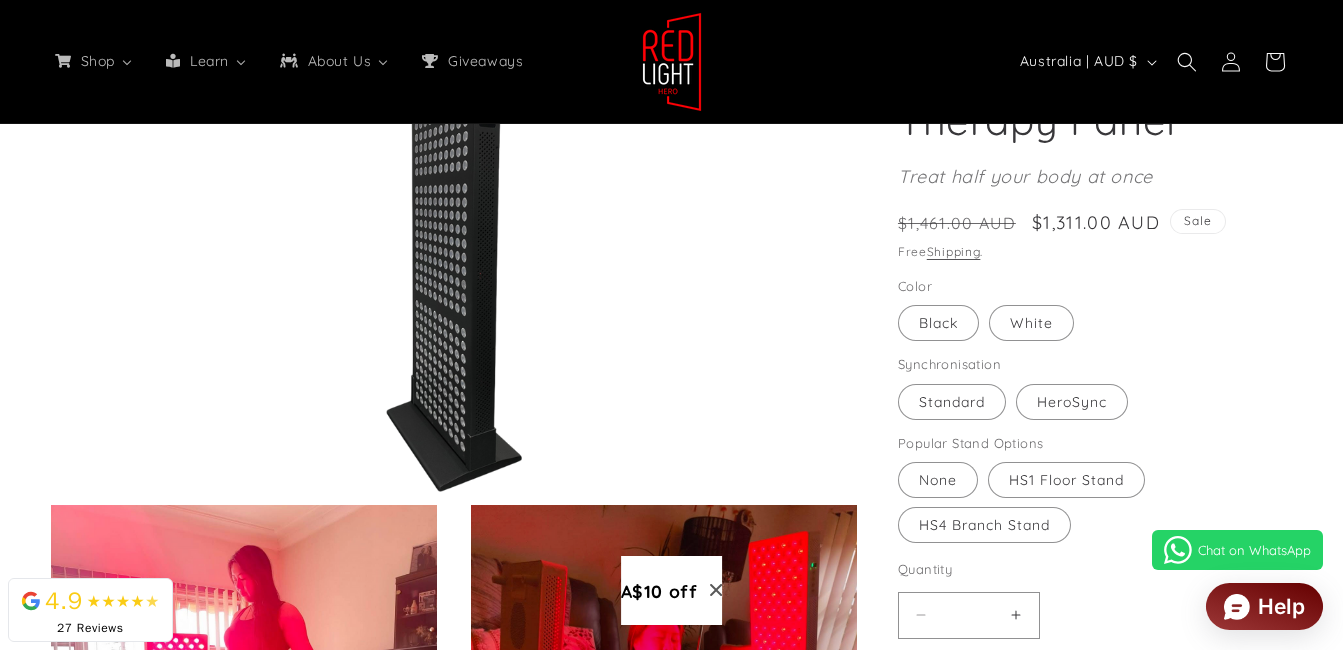 scroll, scrollTop: 0, scrollLeft: 2434, axis: horizontal 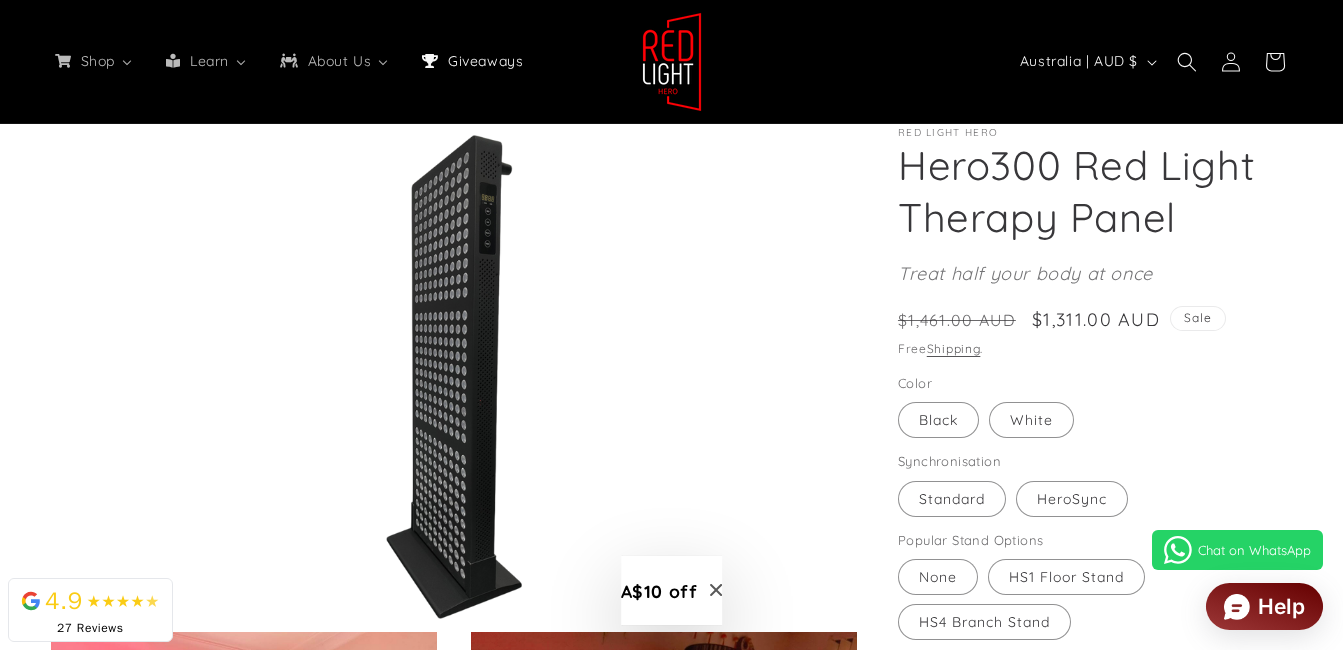 click on "Giveaways" at bounding box center [484, 61] 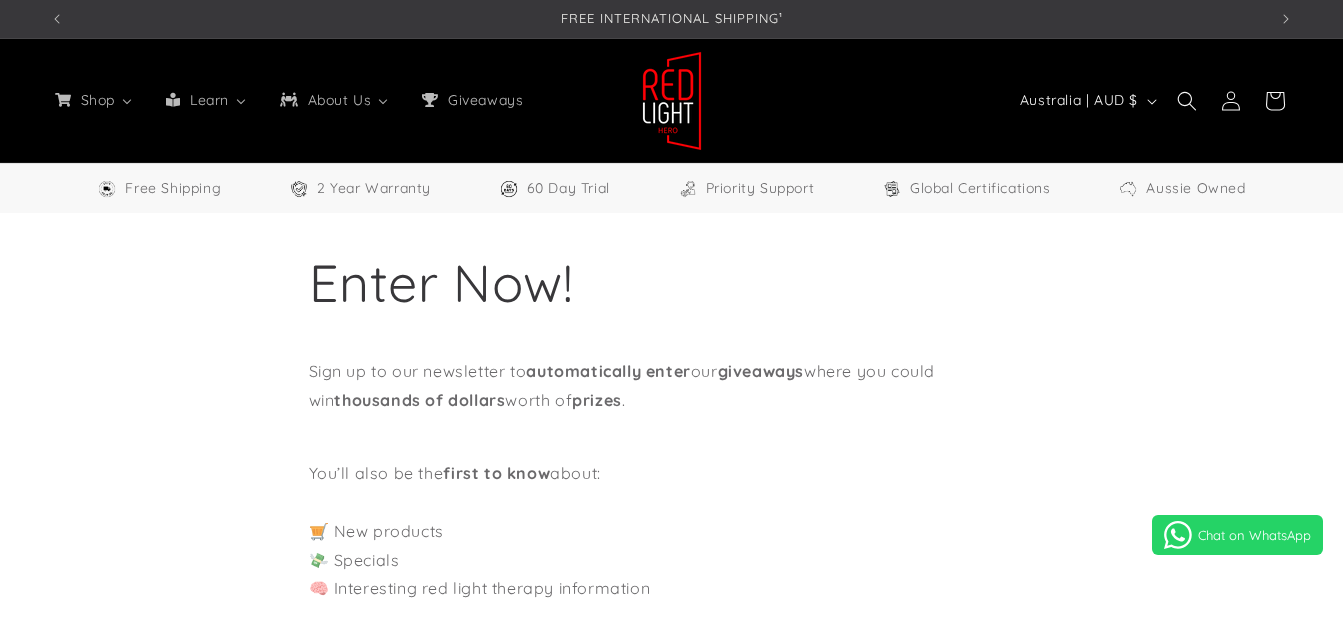 scroll, scrollTop: 0, scrollLeft: 0, axis: both 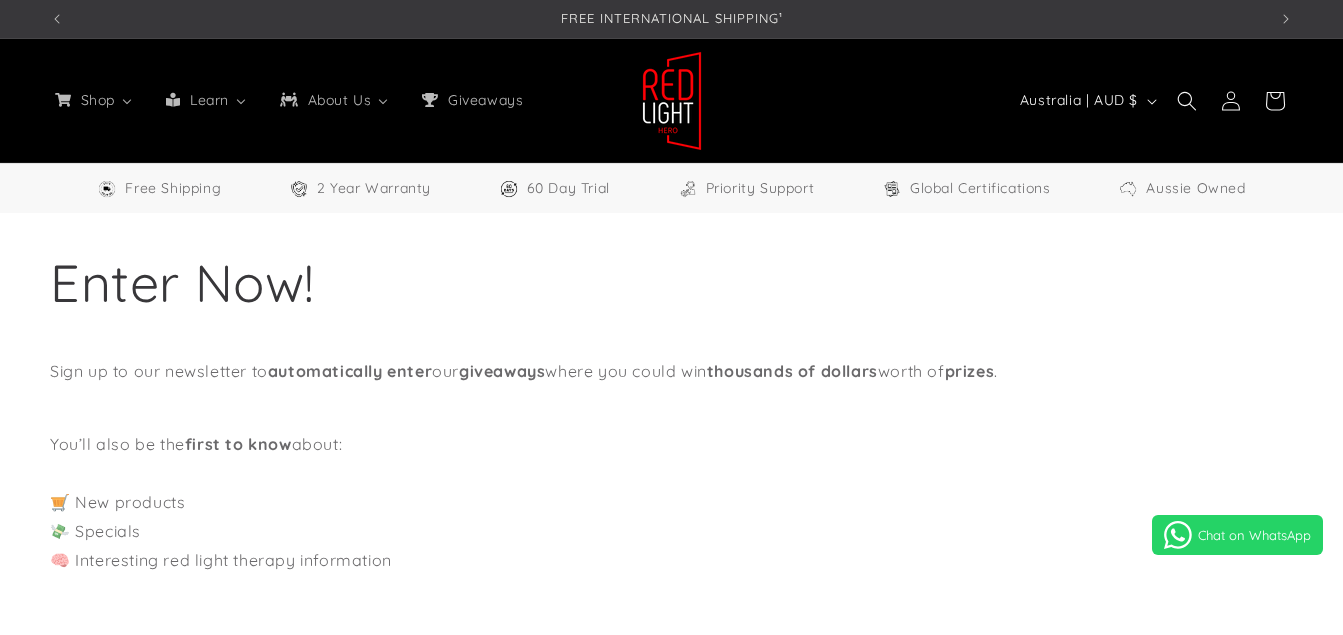 select on "**" 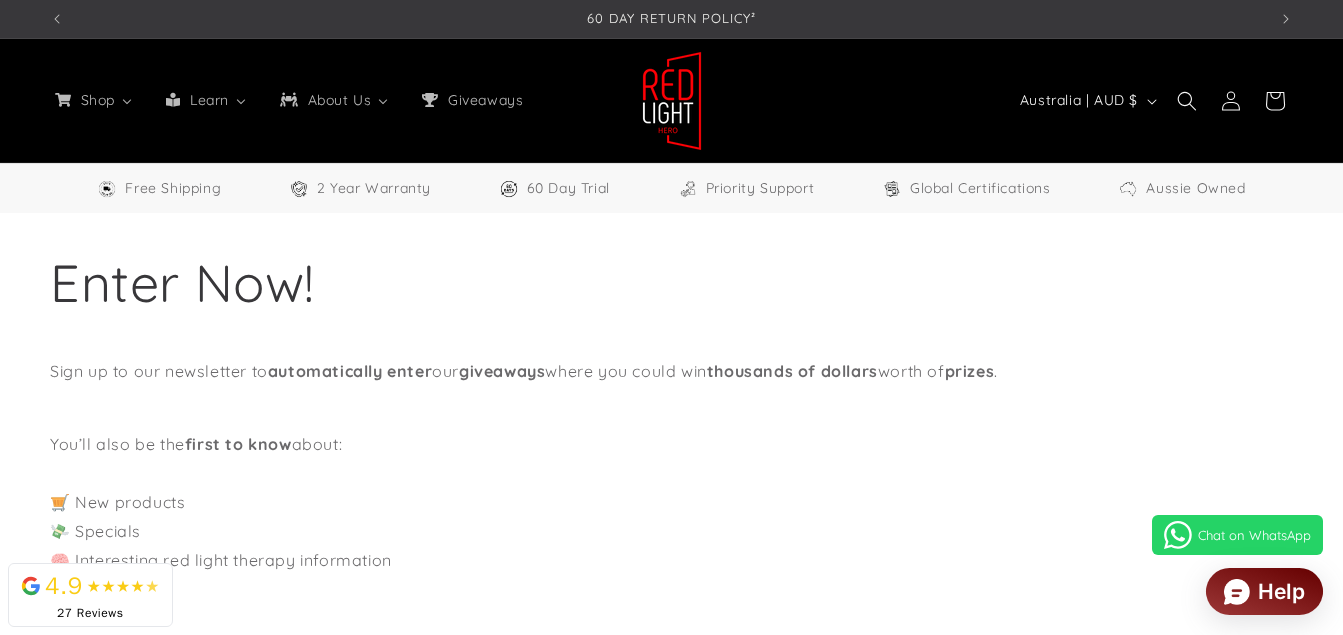 scroll, scrollTop: 0, scrollLeft: 2434, axis: horizontal 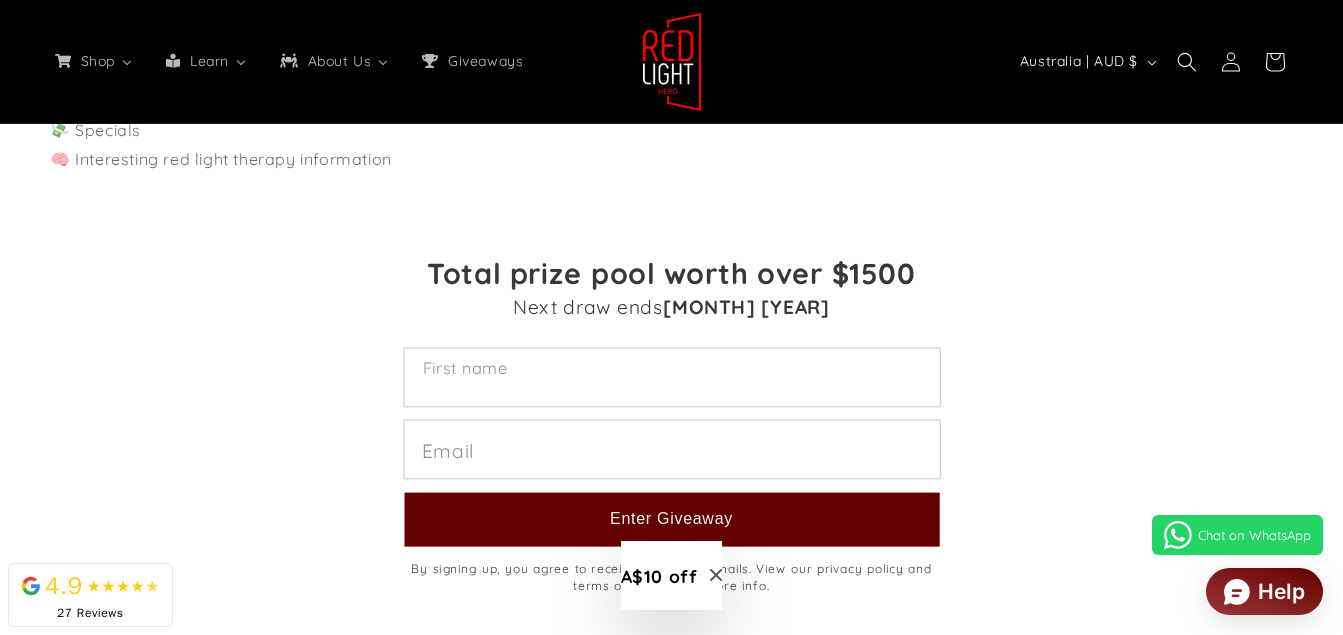click at bounding box center (671, 378) 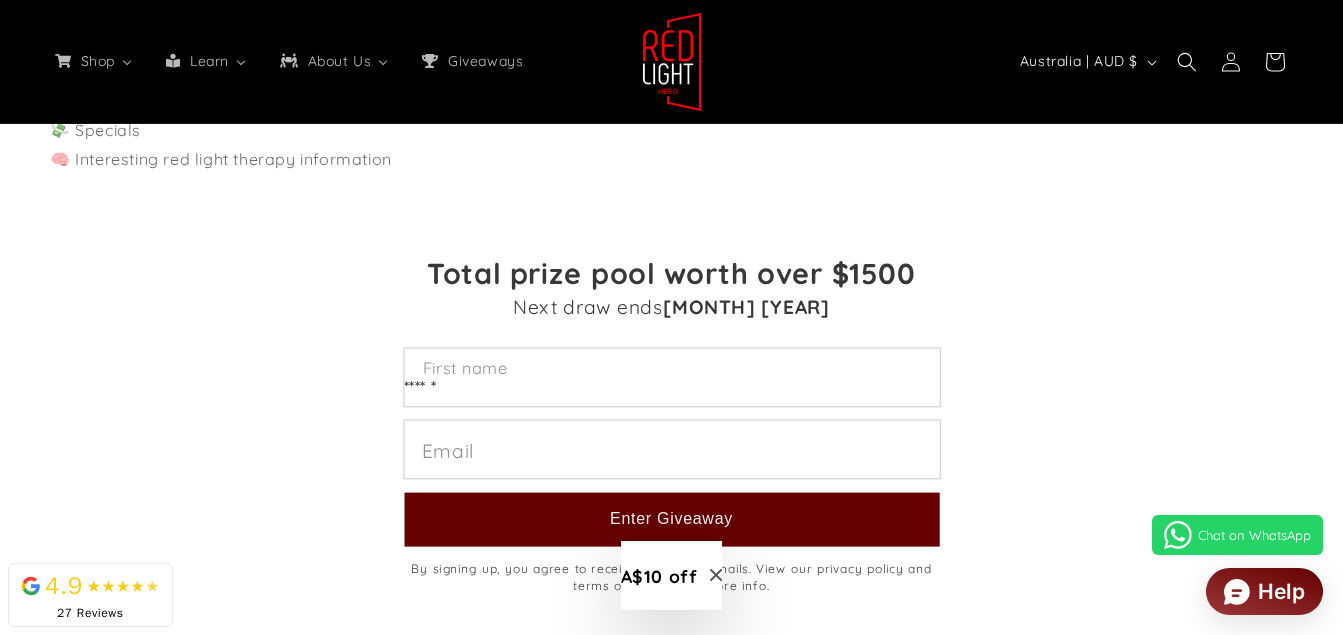 scroll, scrollTop: 0, scrollLeft: 2434, axis: horizontal 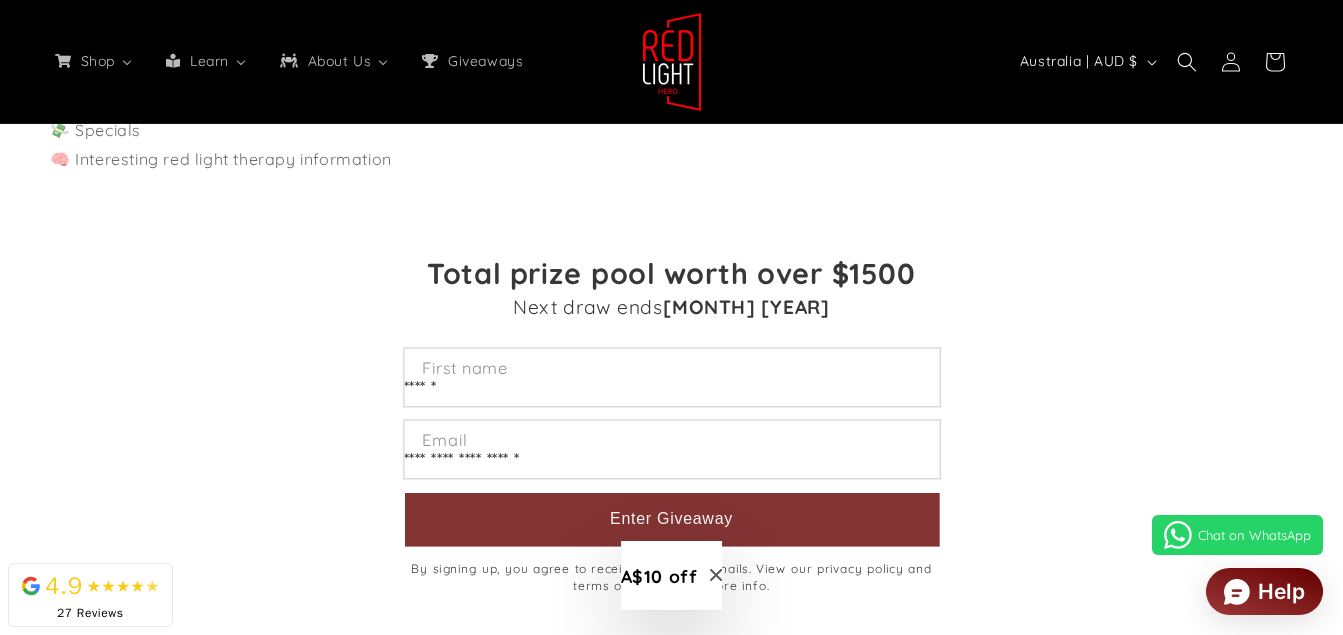 type on "**********" 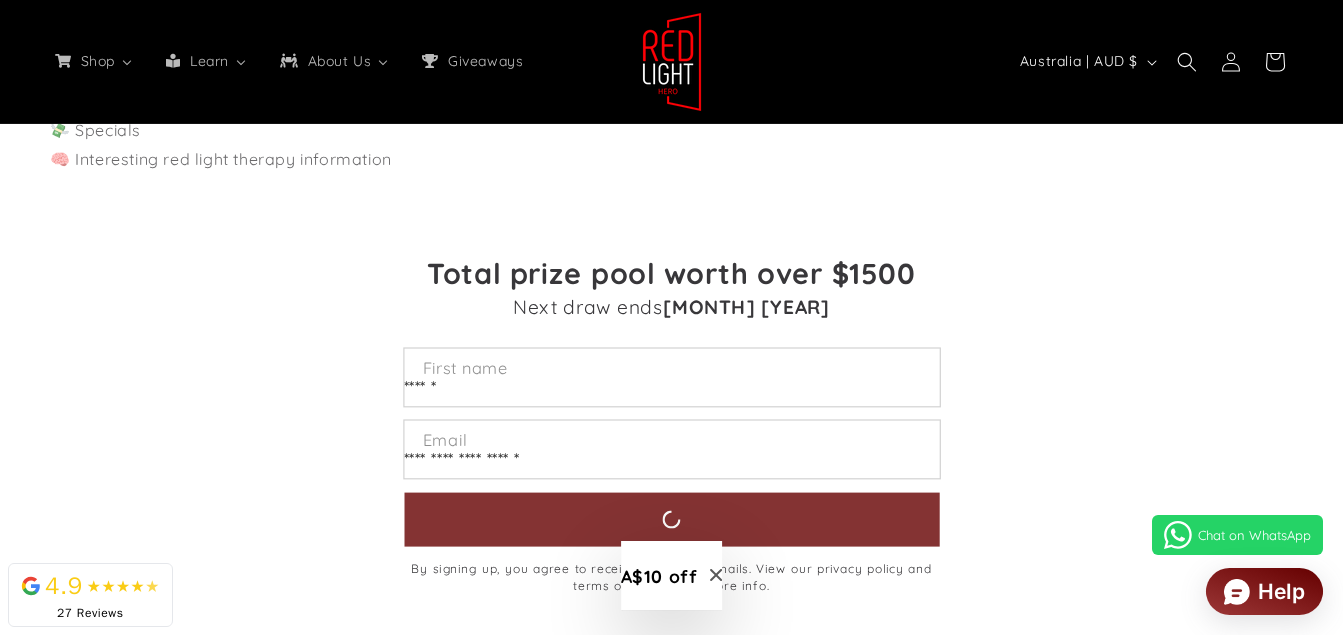 scroll, scrollTop: 325, scrollLeft: 0, axis: vertical 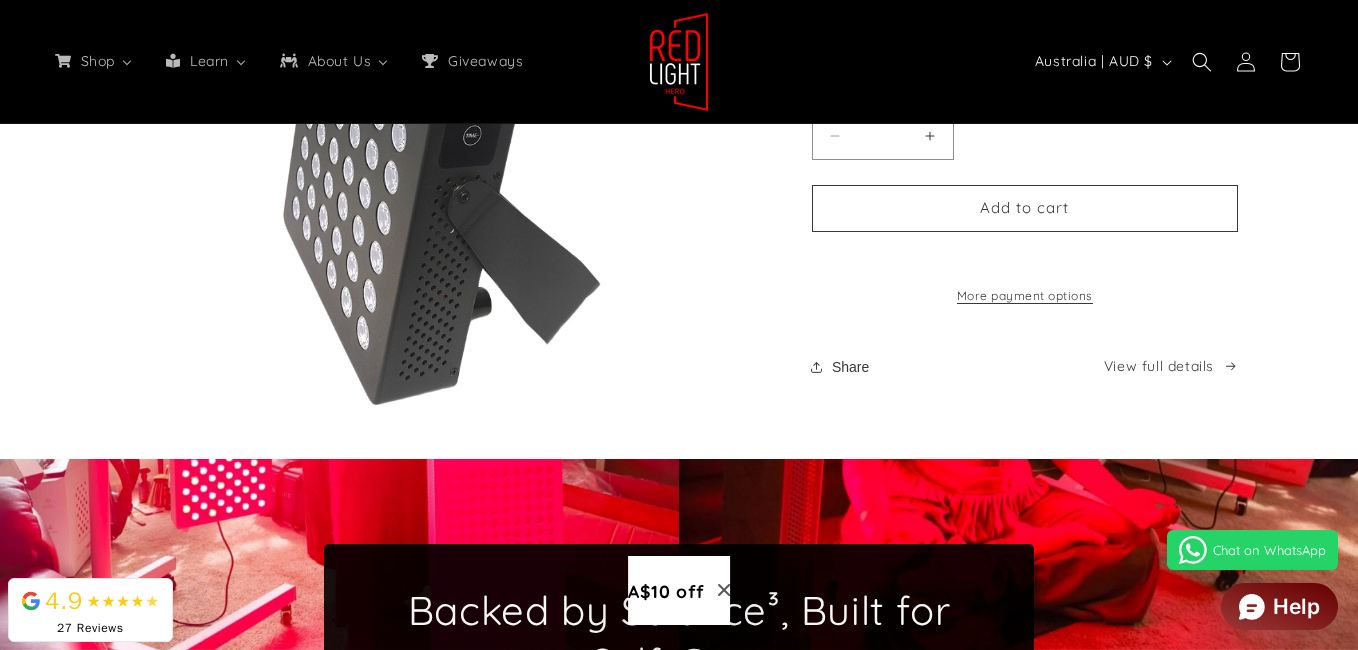 click at bounding box center [396, 113] 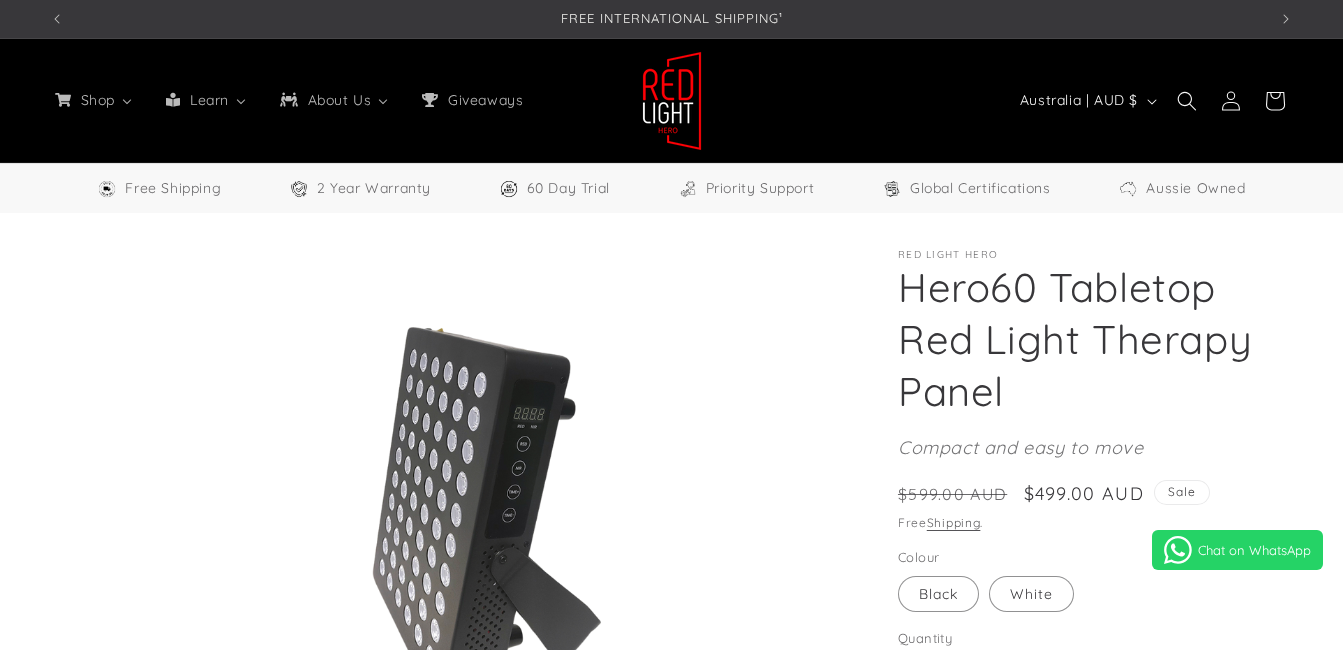 scroll, scrollTop: 1041, scrollLeft: 0, axis: vertical 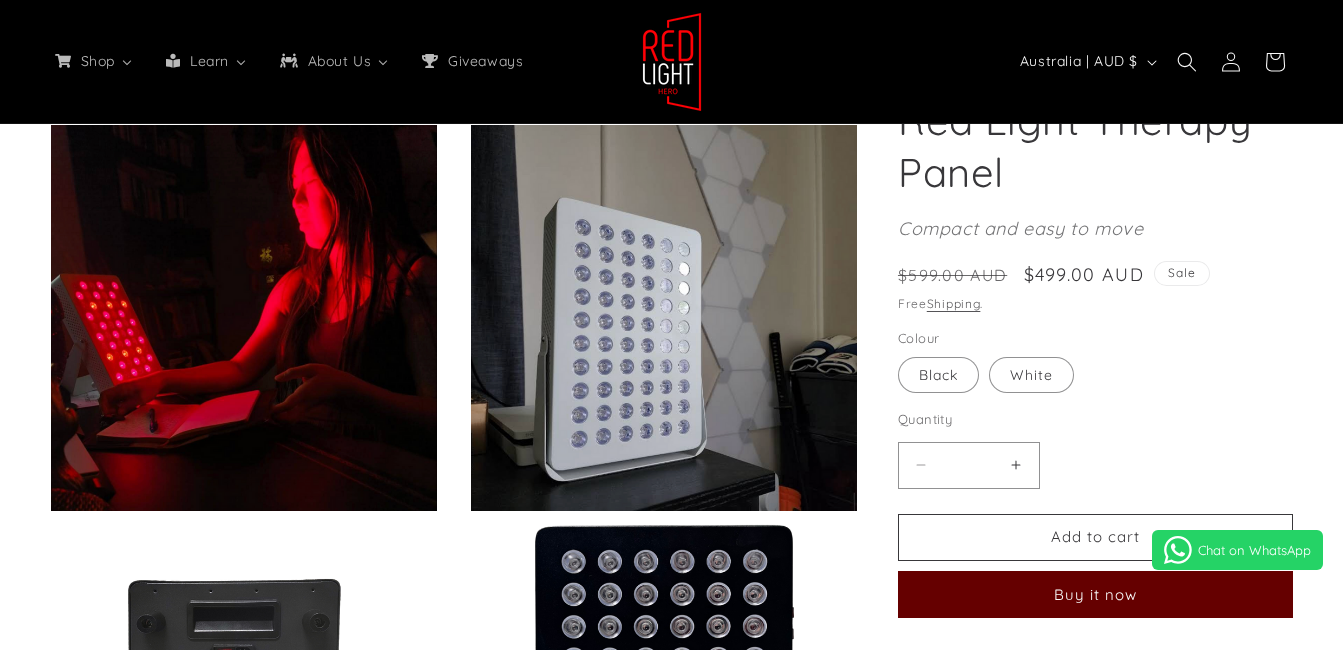 select on "**" 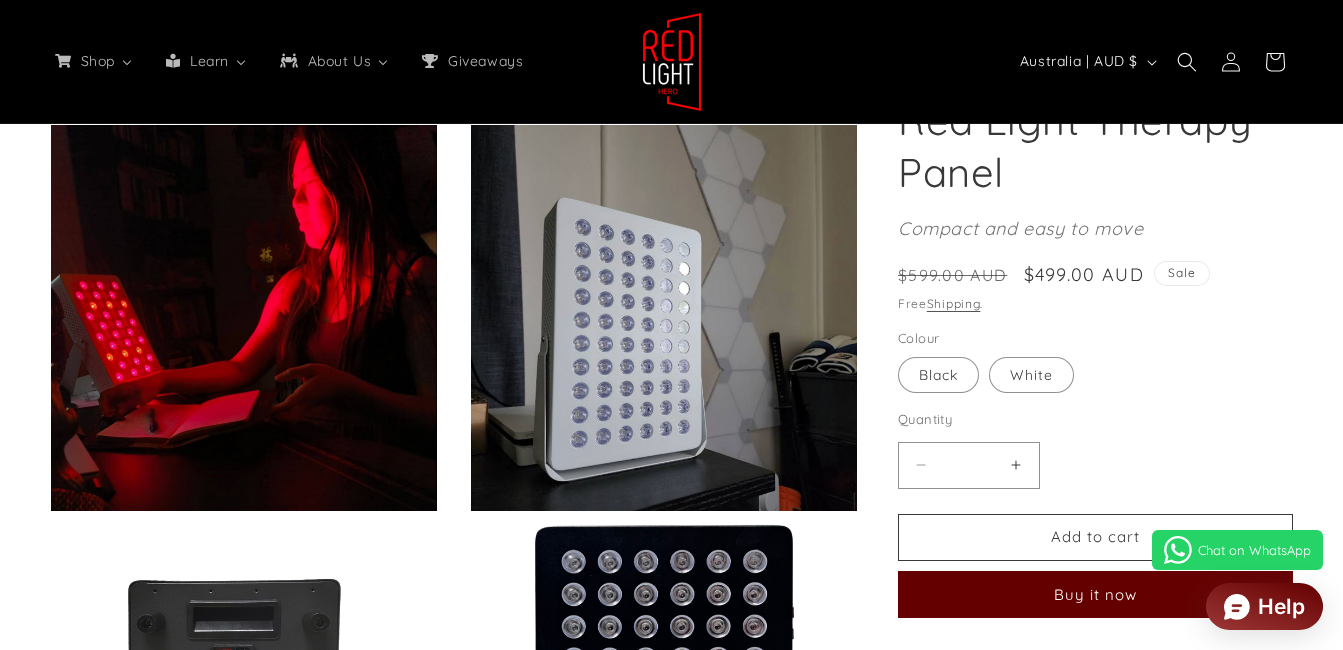 scroll, scrollTop: 1348, scrollLeft: 0, axis: vertical 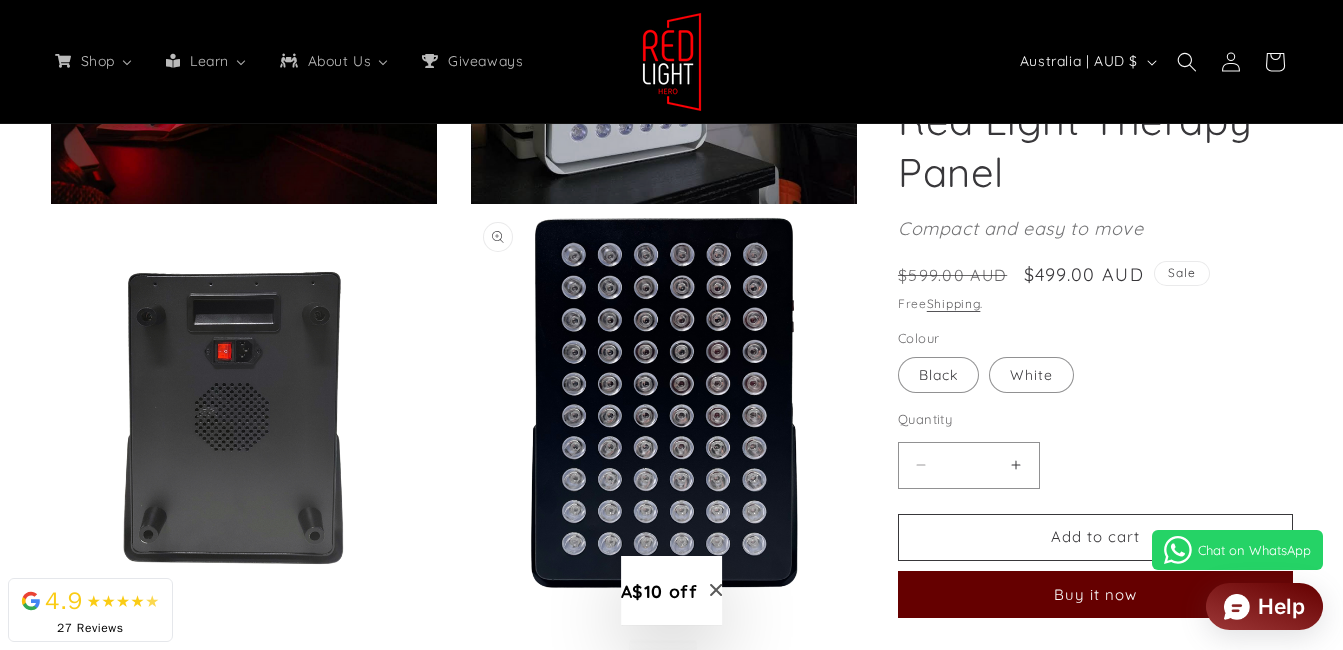 drag, startPoint x: 1351, startPoint y: 13, endPoint x: 838, endPoint y: 327, distance: 601.46906 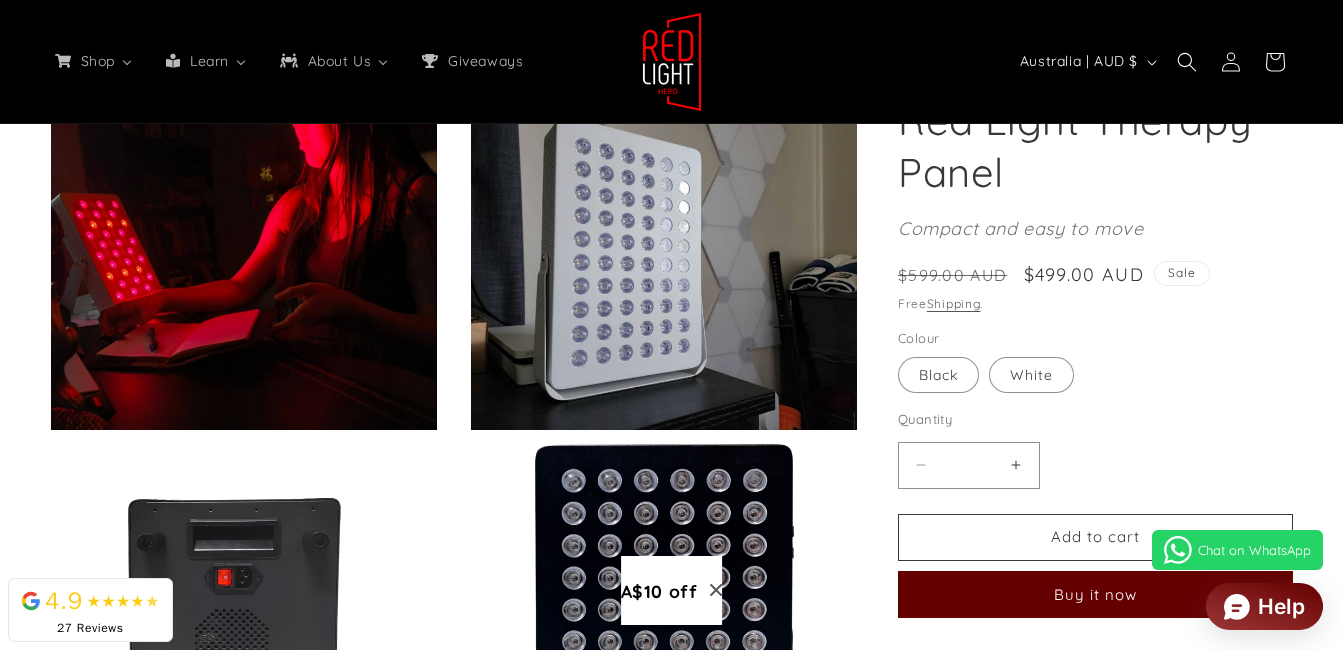 scroll, scrollTop: 1082, scrollLeft: 0, axis: vertical 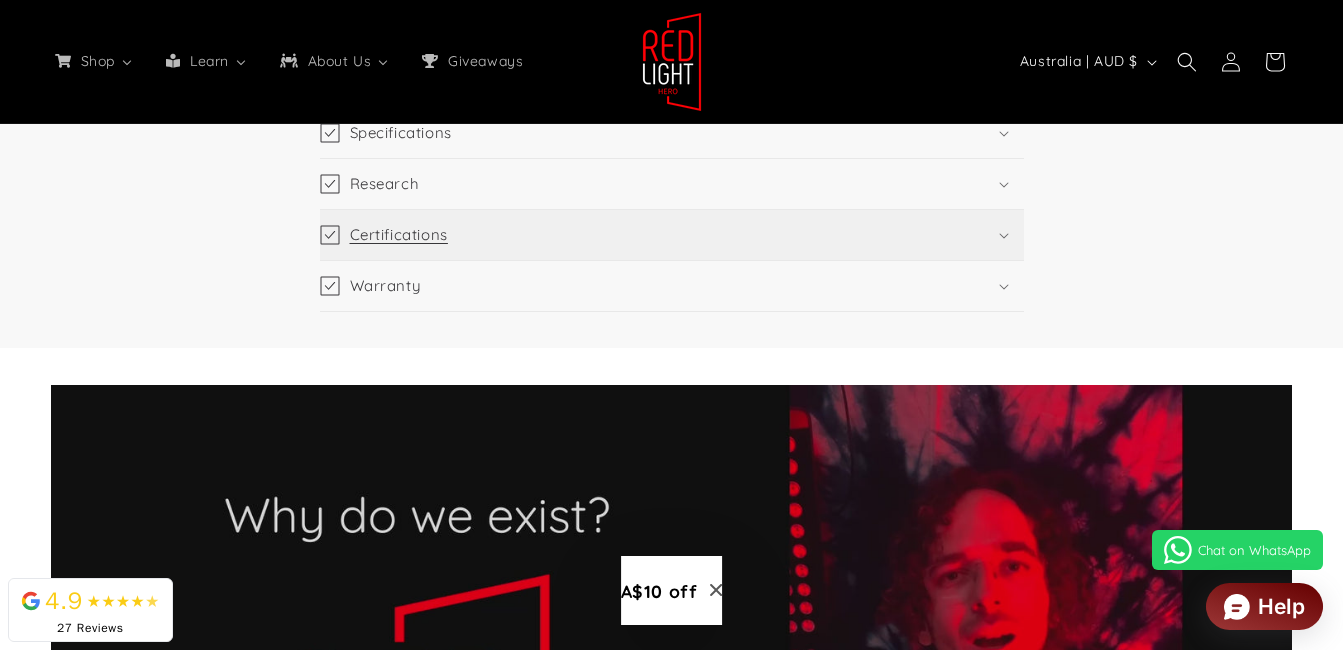 click 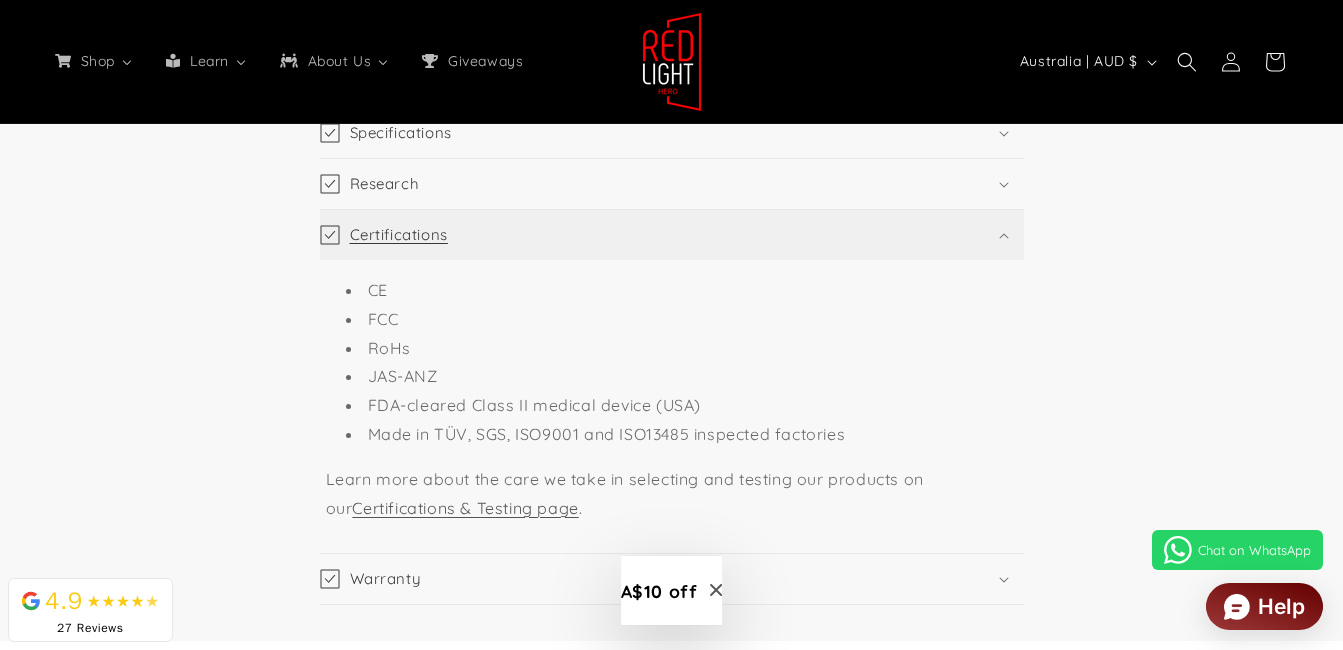 scroll, scrollTop: 0, scrollLeft: 1217, axis: horizontal 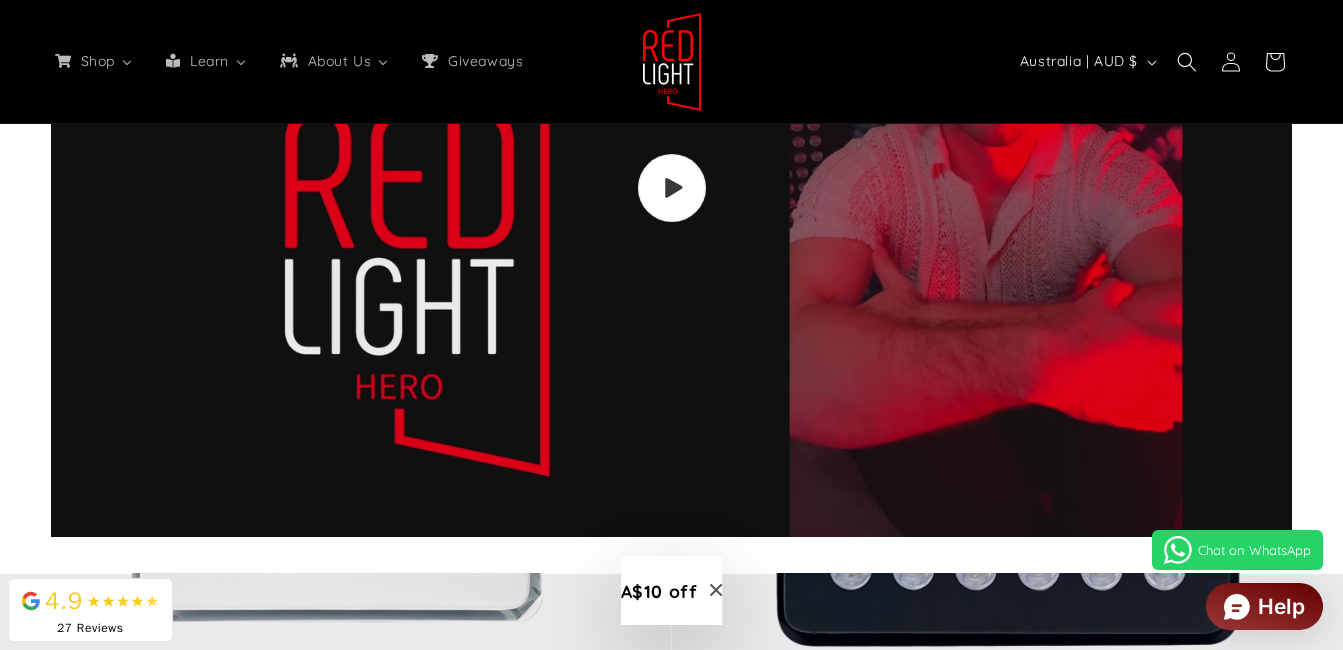 click 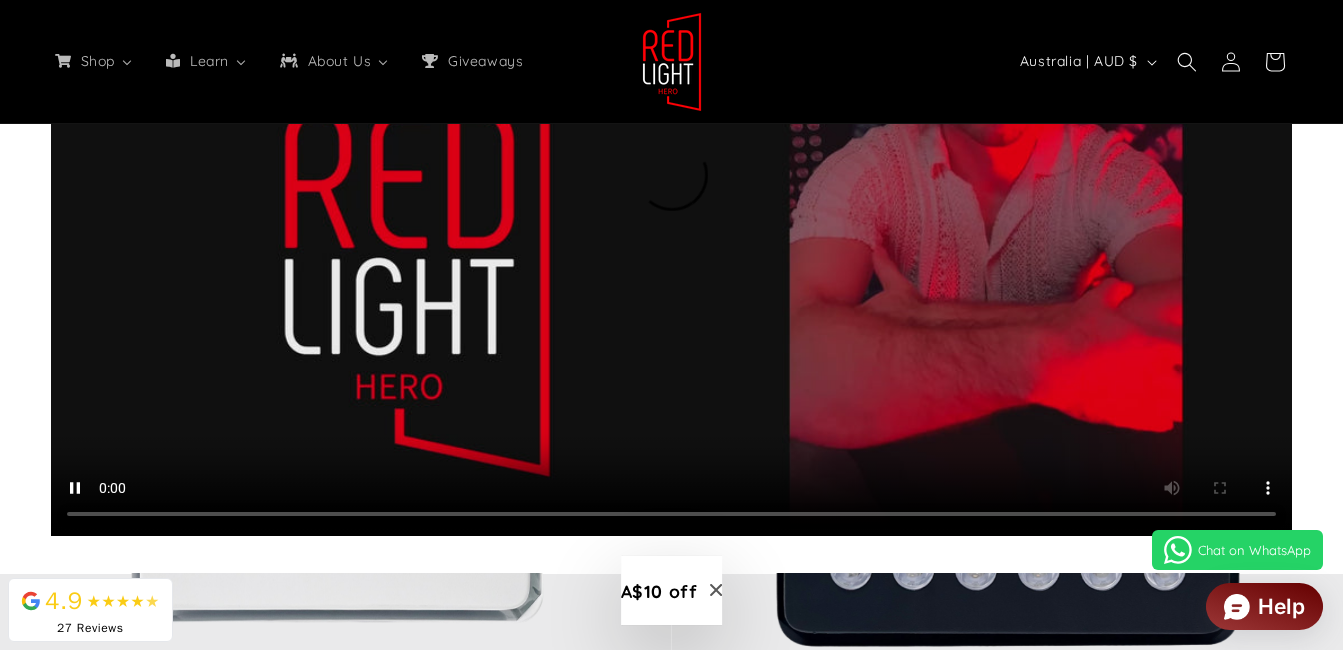 scroll, scrollTop: 4001, scrollLeft: 0, axis: vertical 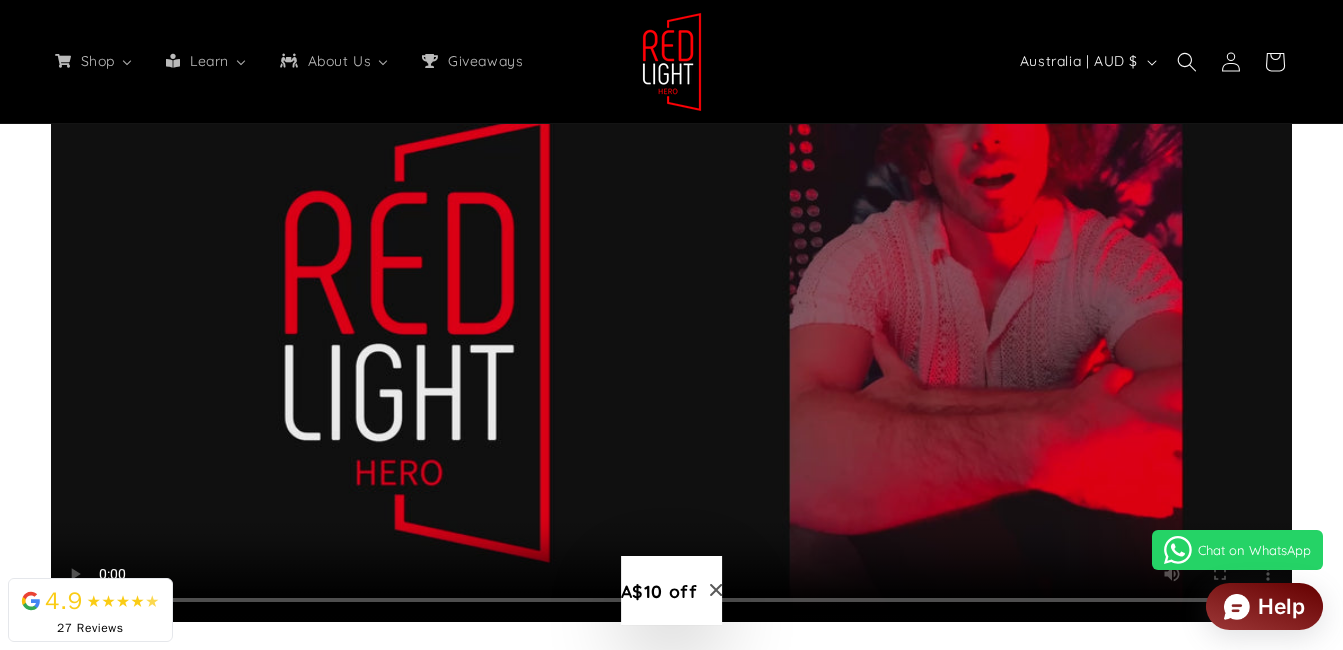 type 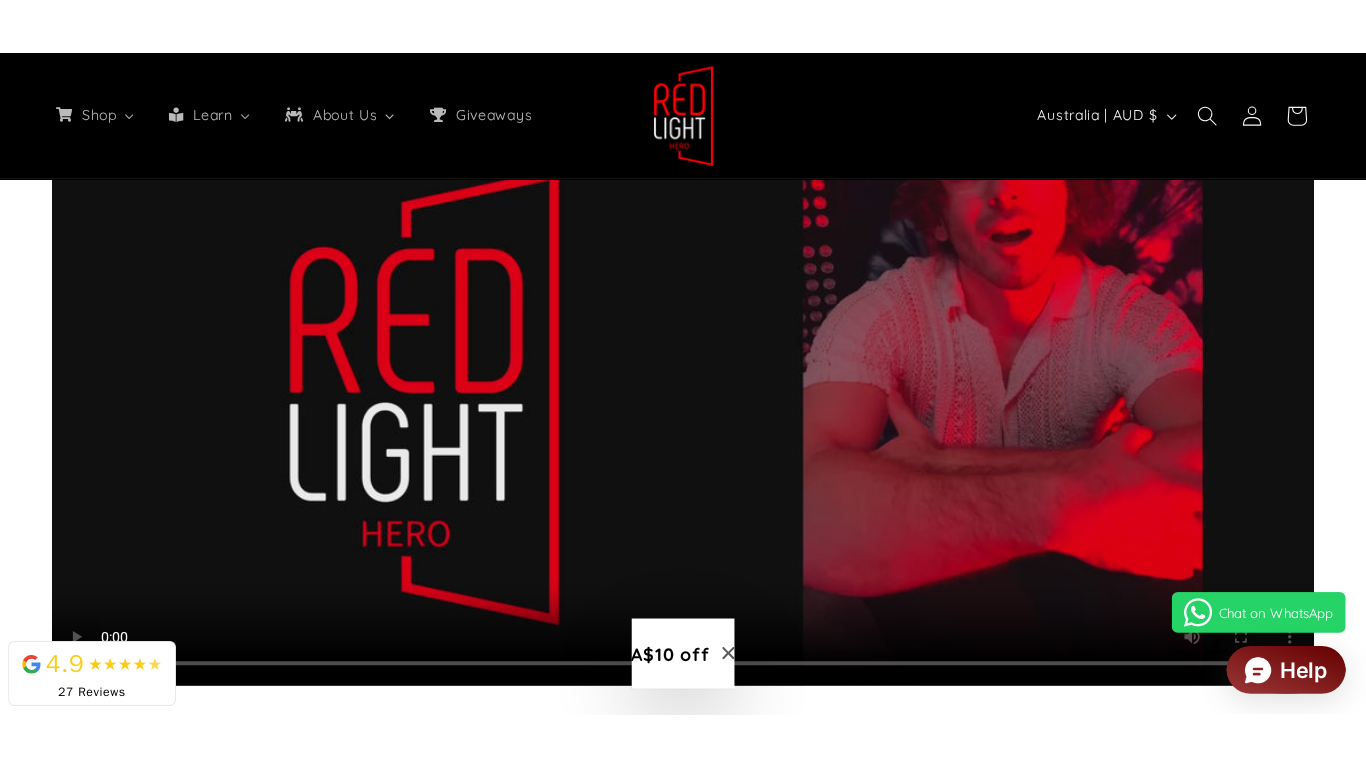 scroll, scrollTop: 4164, scrollLeft: 0, axis: vertical 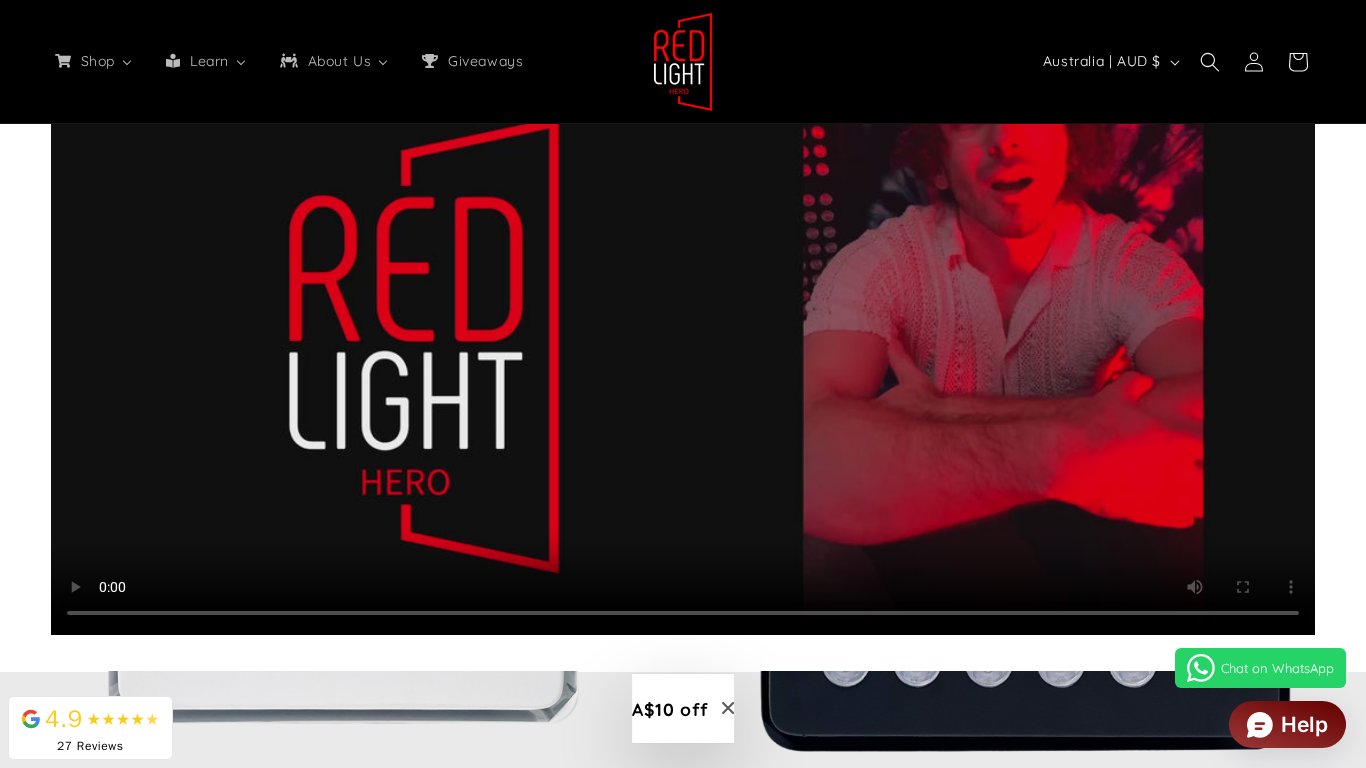 click at bounding box center (683, 279) 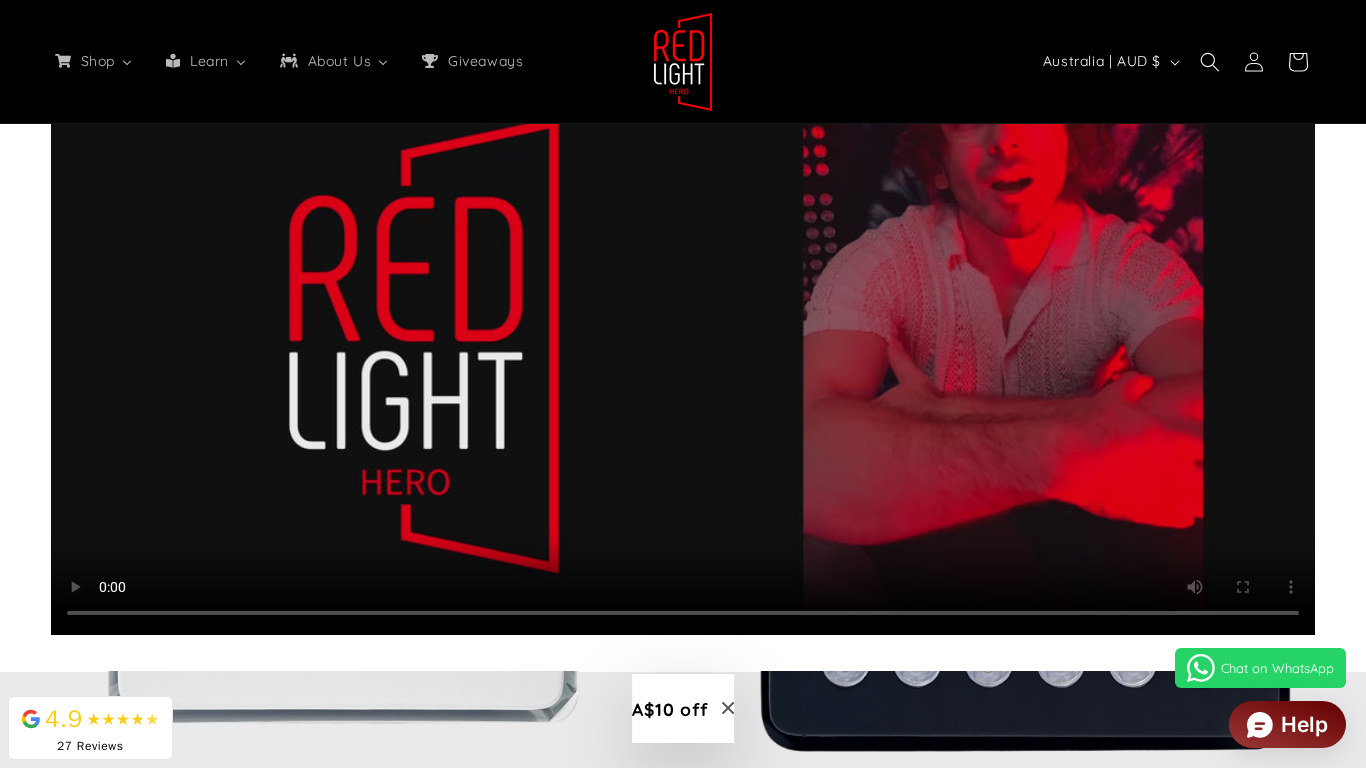 scroll, scrollTop: 0, scrollLeft: 2480, axis: horizontal 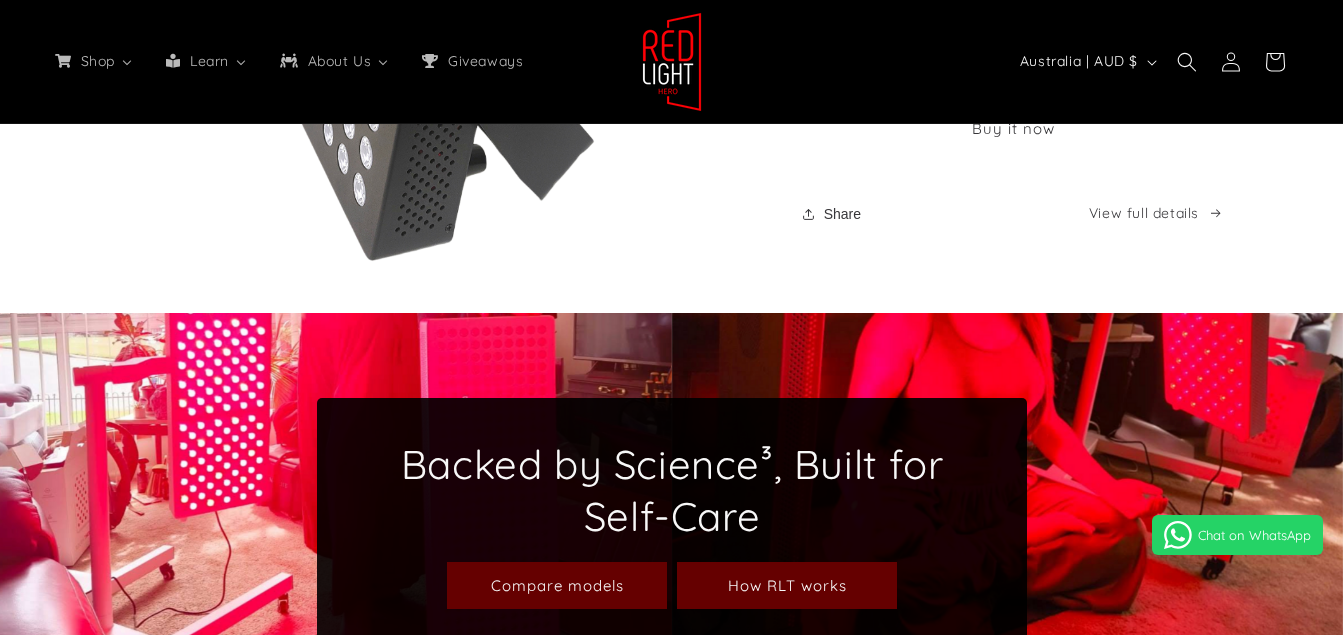 select on "**" 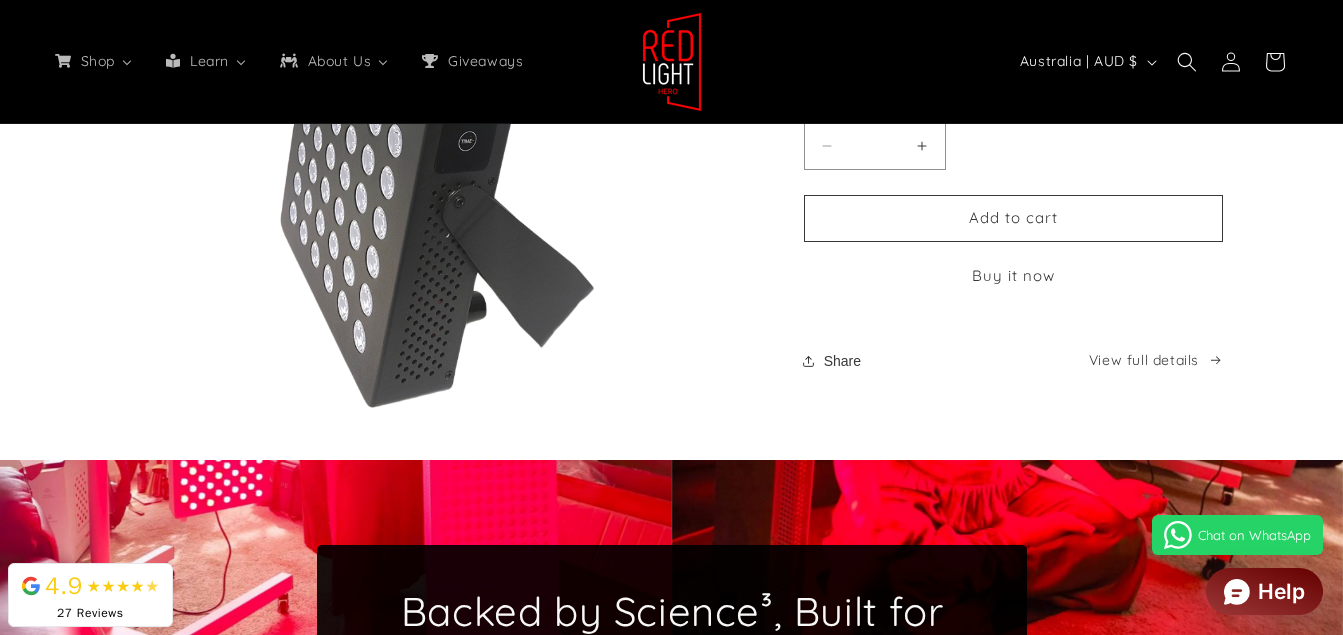 scroll, scrollTop: 961, scrollLeft: 0, axis: vertical 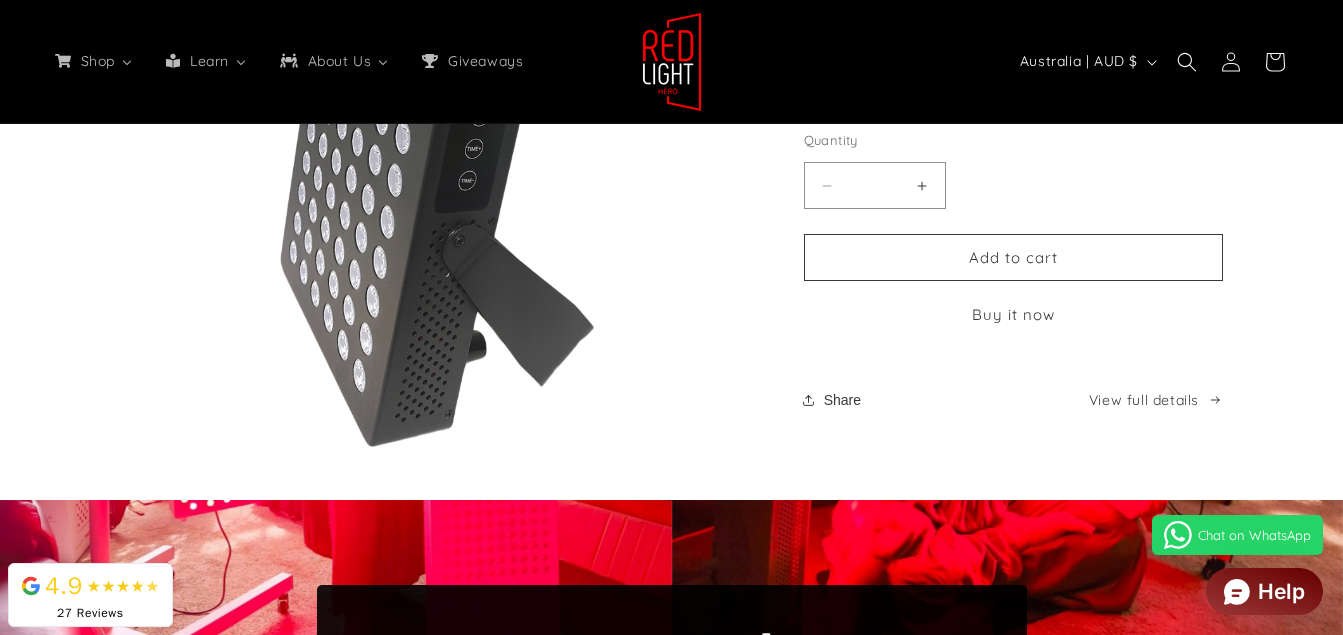 click on "27 Reviews" at bounding box center (90, 613) 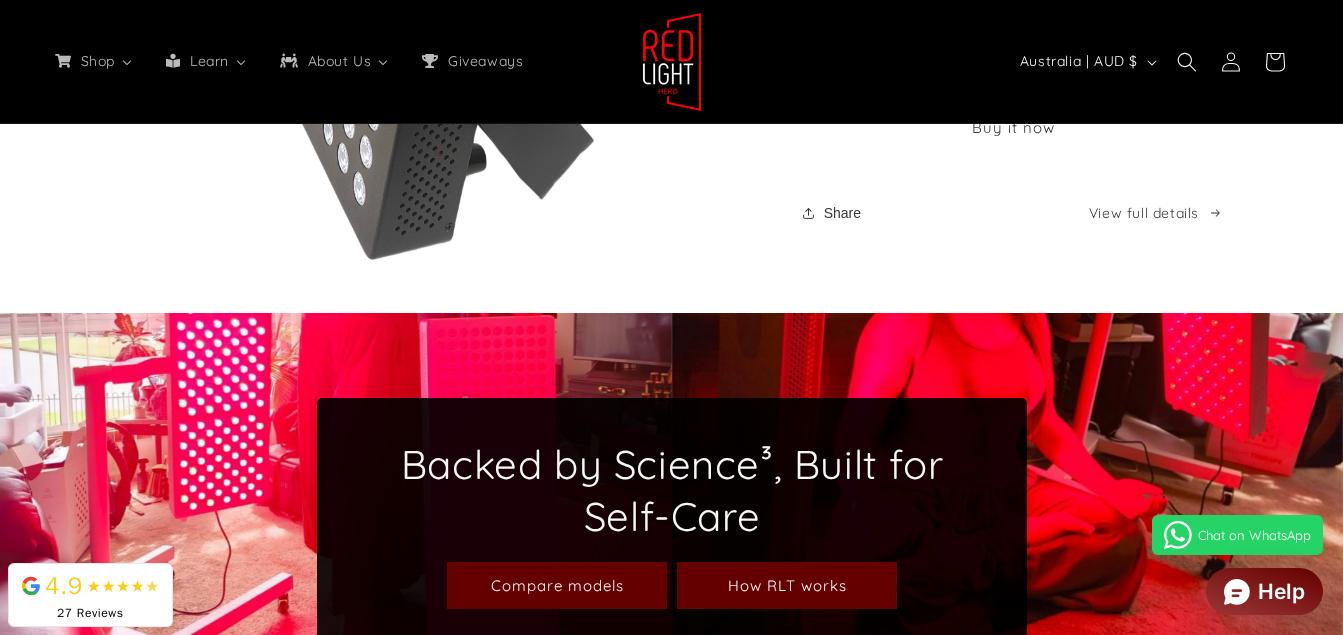 scroll, scrollTop: 1791, scrollLeft: 0, axis: vertical 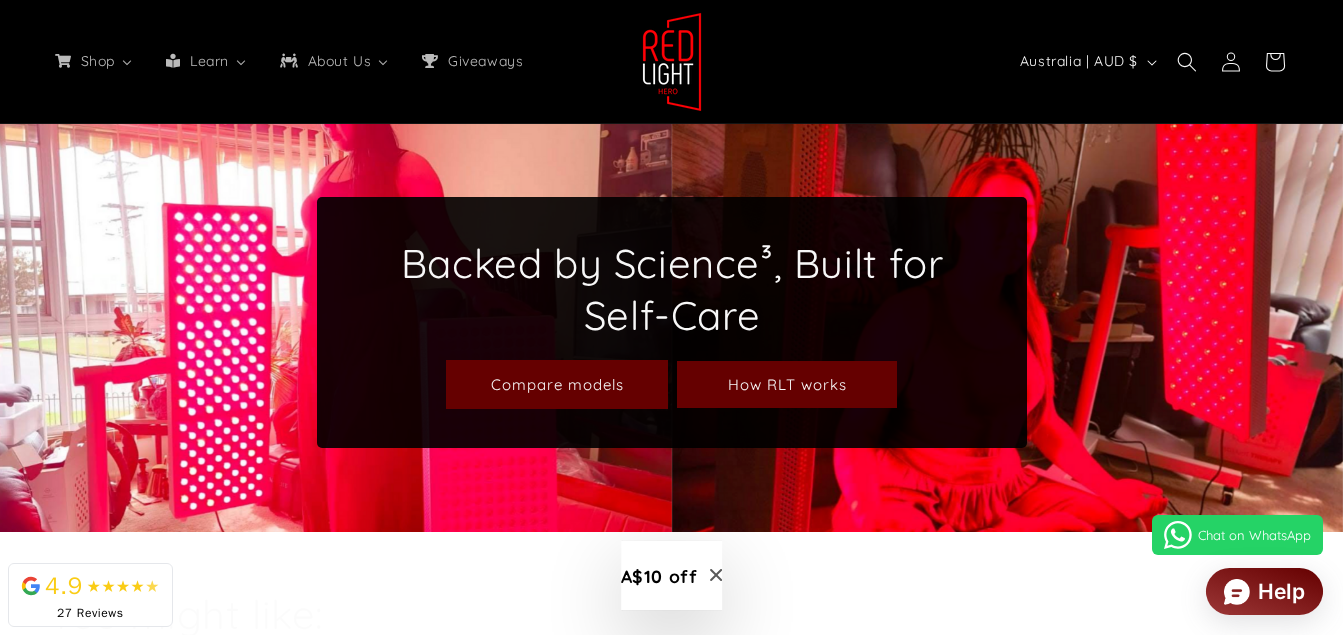 click on "Compare models" at bounding box center [557, 384] 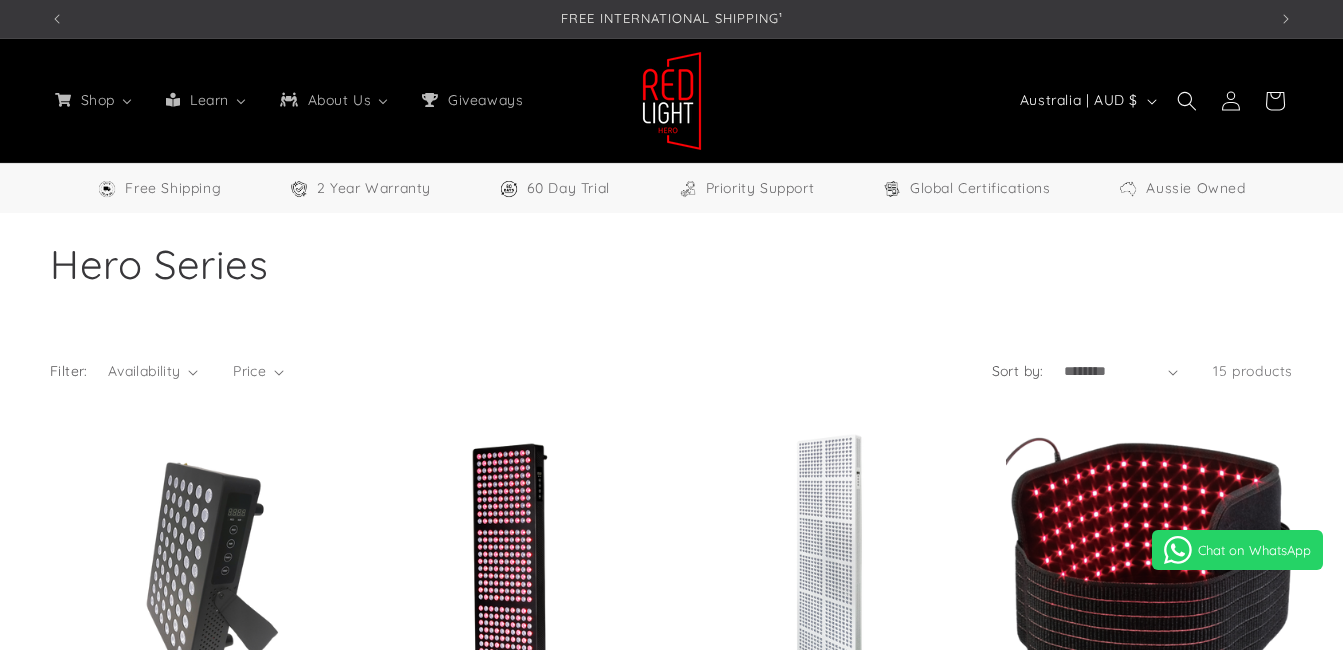select on "**" 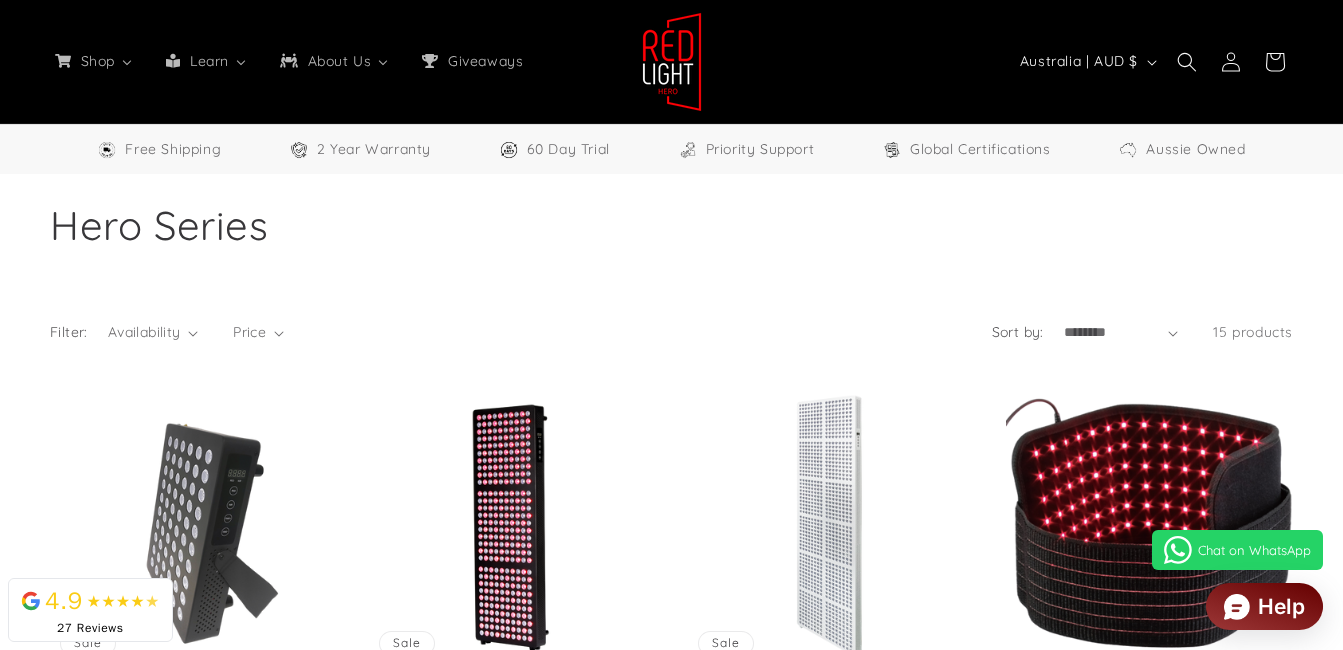scroll, scrollTop: 160, scrollLeft: 0, axis: vertical 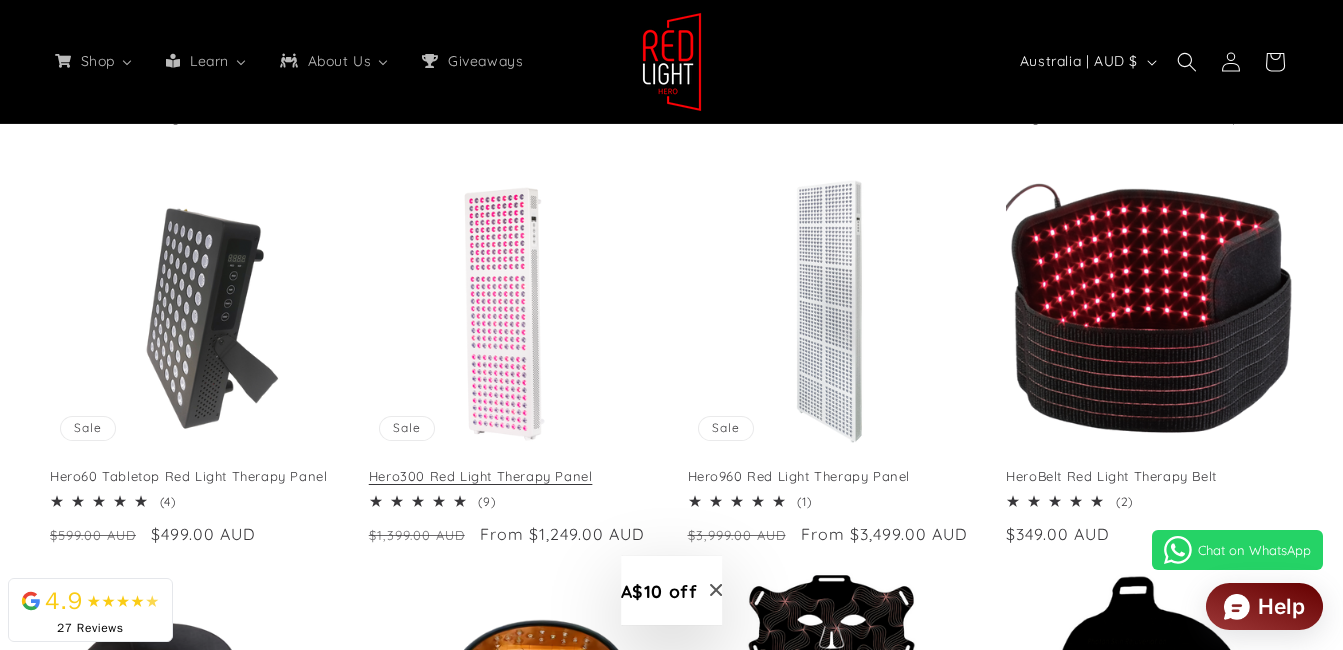 click on "Hero300 Red Light Therapy Panel" at bounding box center [512, 476] 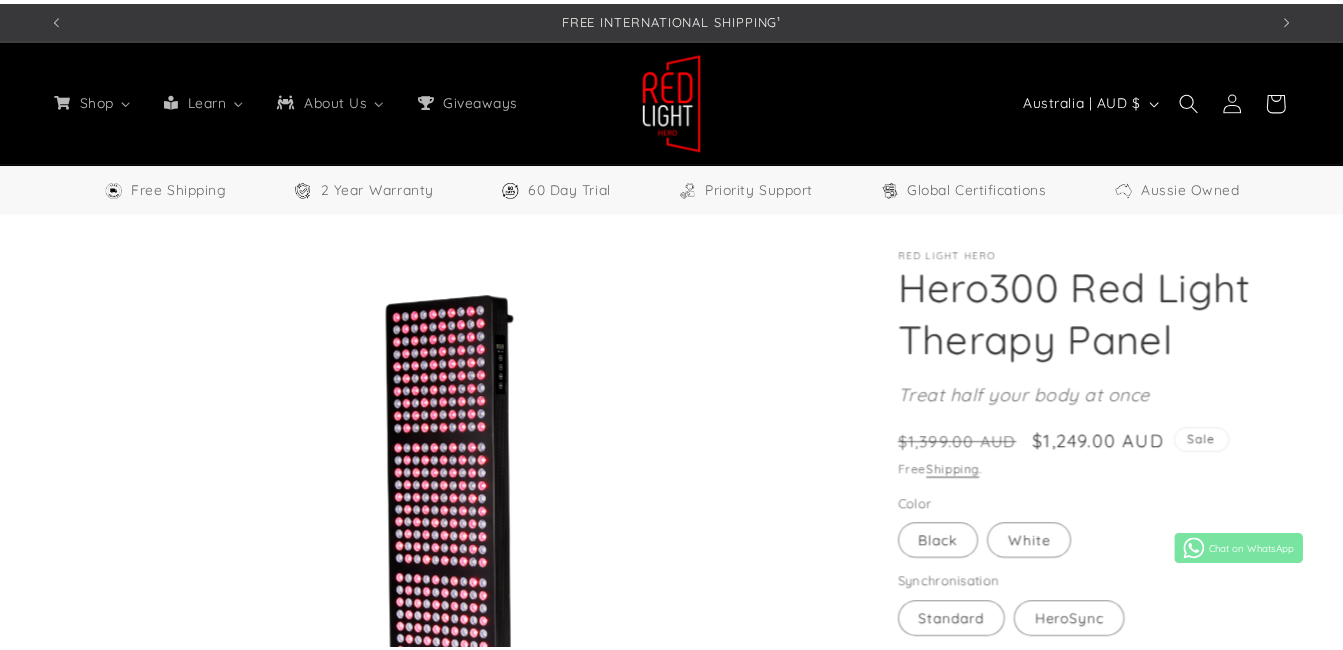 scroll, scrollTop: 0, scrollLeft: 0, axis: both 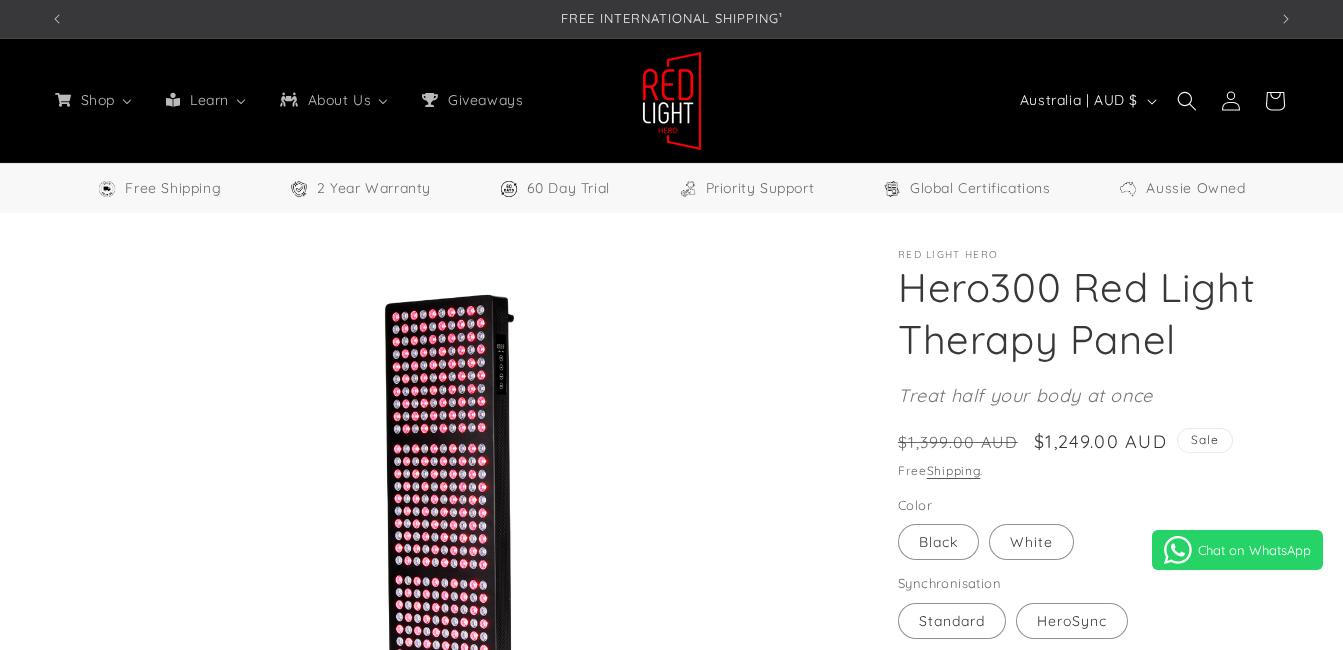 select on "**" 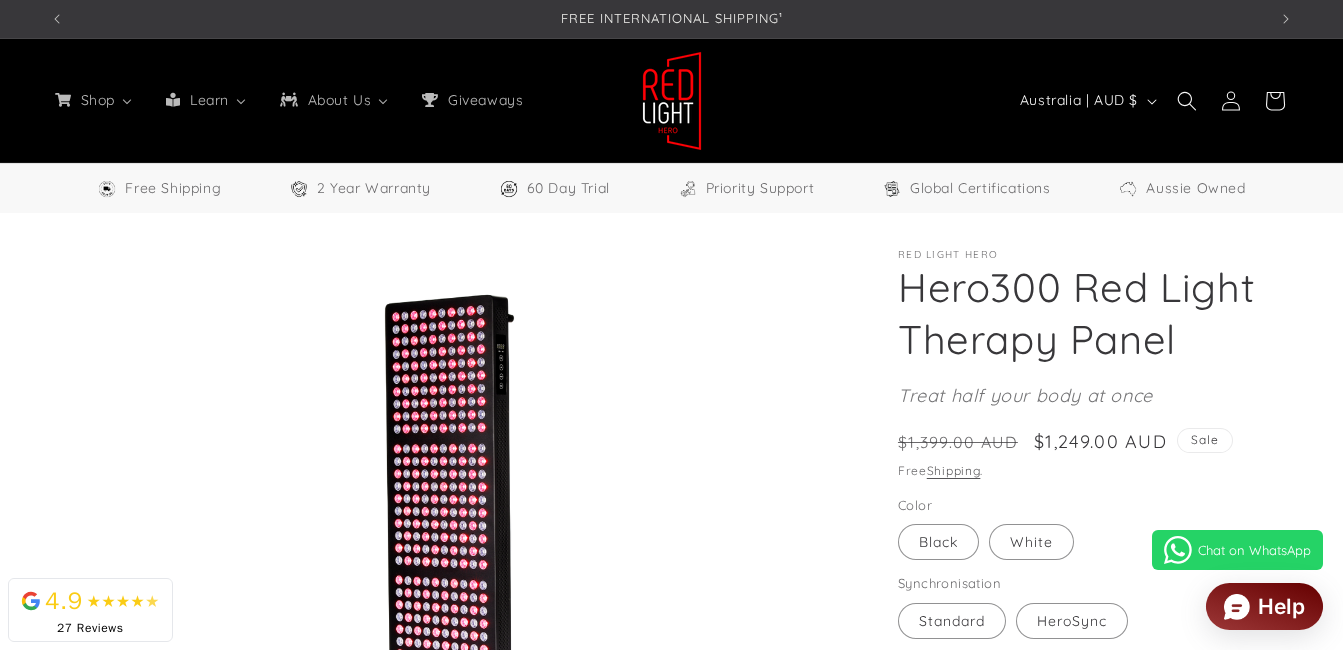 scroll, scrollTop: 40, scrollLeft: 0, axis: vertical 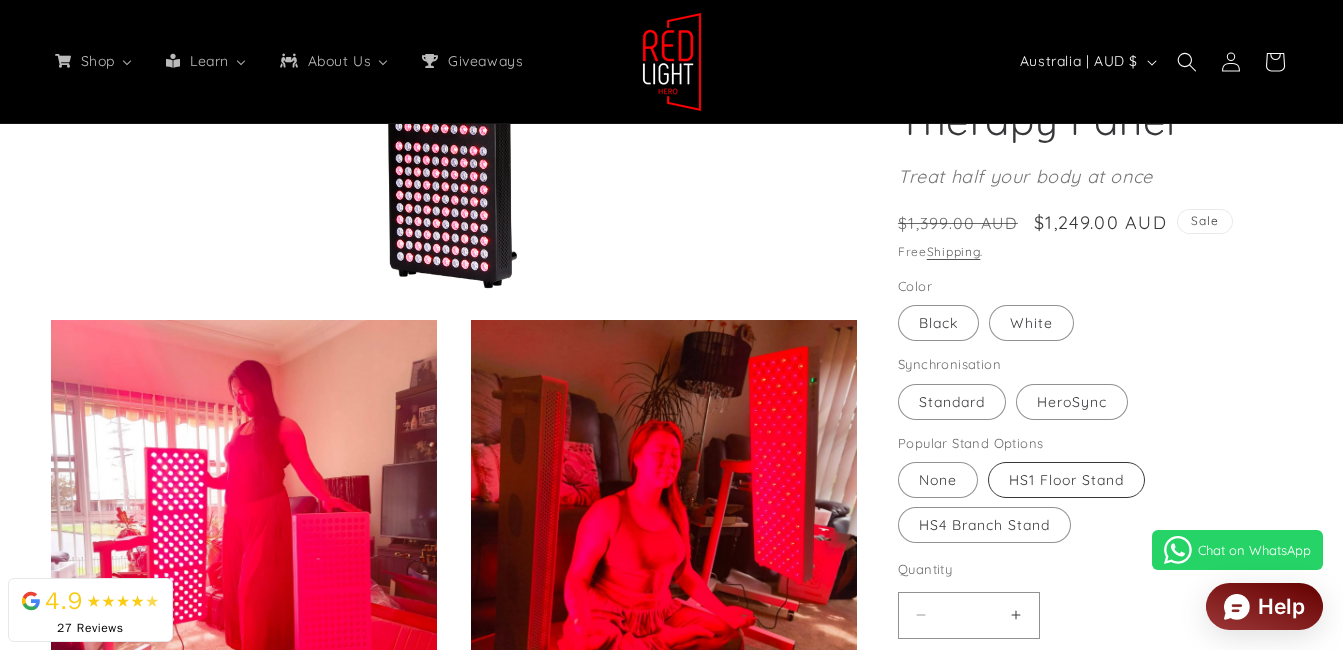 click on "HS1 Floor Stand Variant sold out or unavailable" at bounding box center (1066, 480) 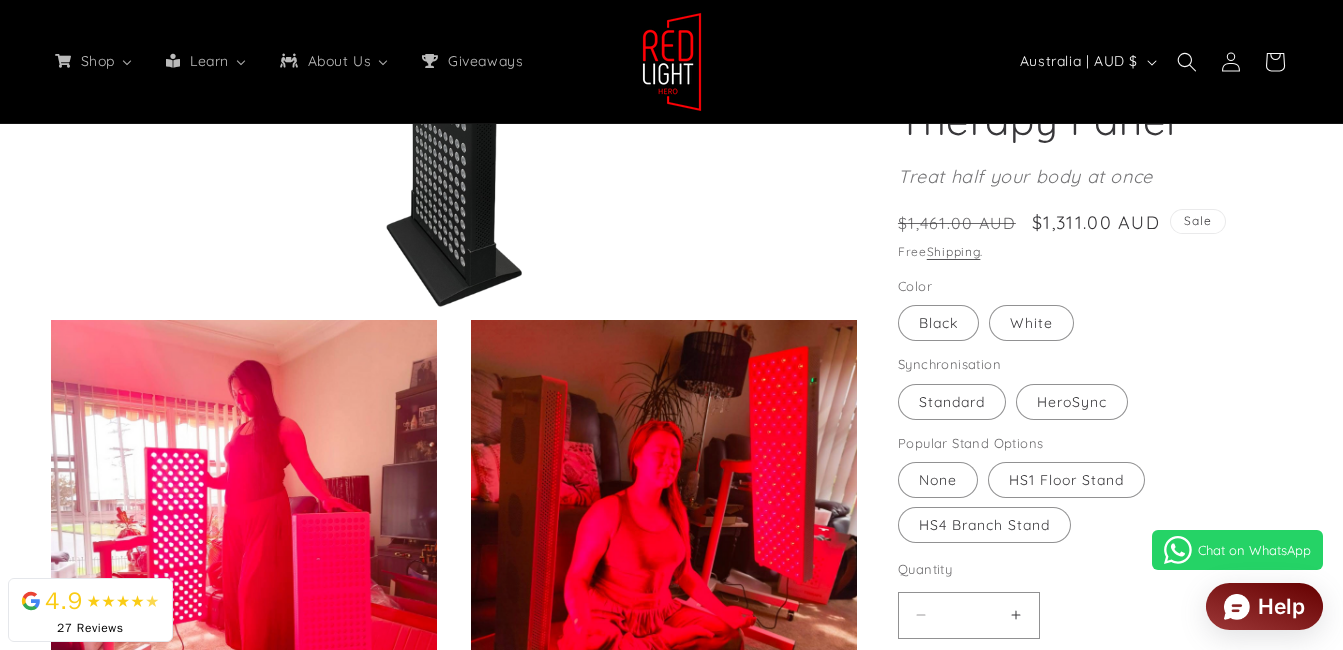 scroll, scrollTop: 0, scrollLeft: 3651, axis: horizontal 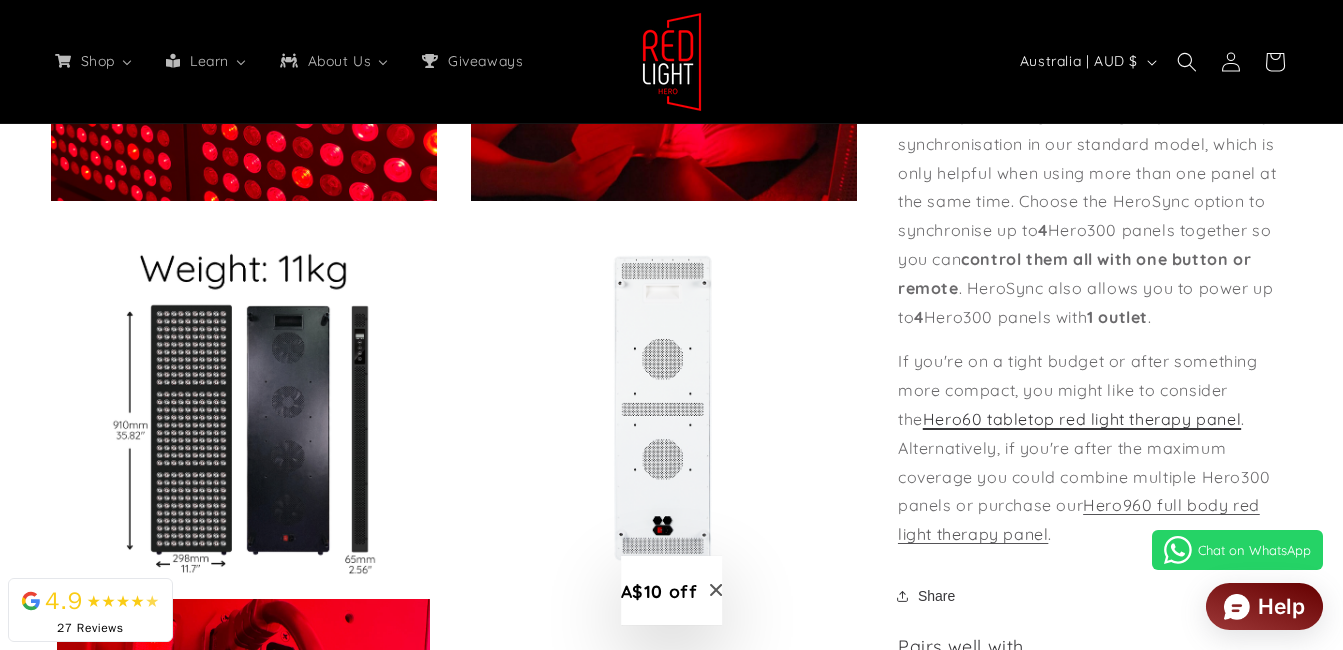 click on "Hero60 tabletop red light therapy panel" at bounding box center [1082, 419] 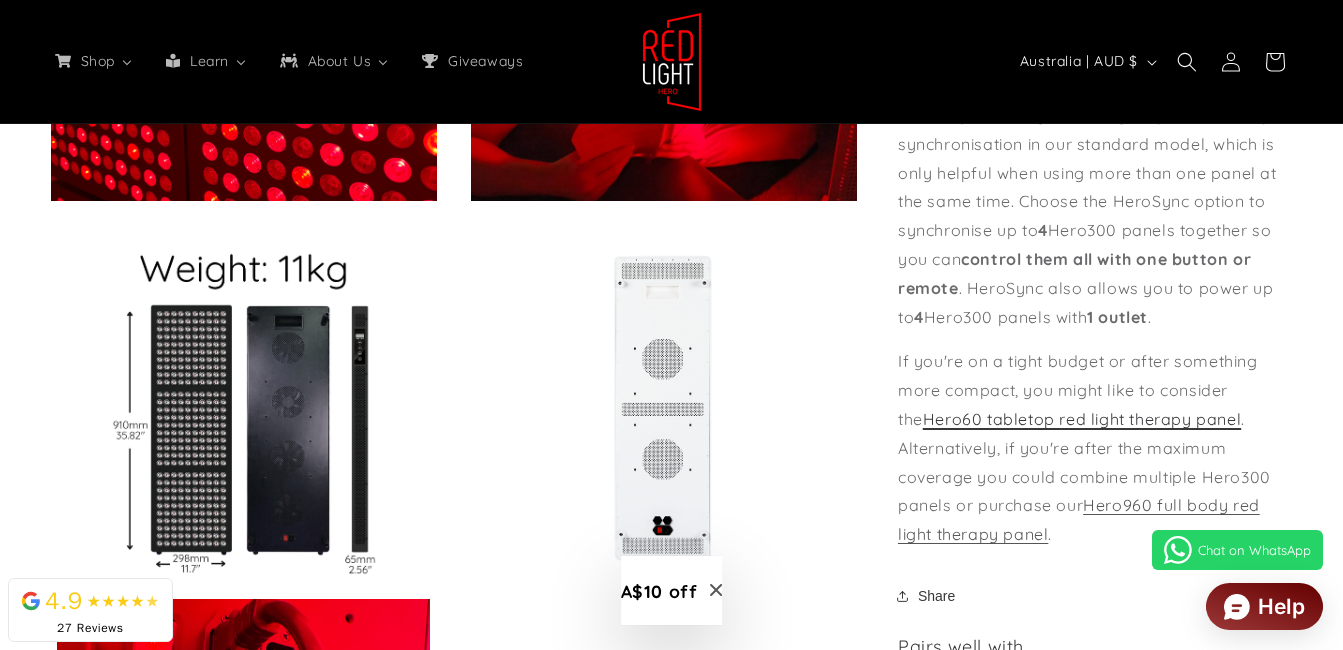 scroll, scrollTop: 0, scrollLeft: 3651, axis: horizontal 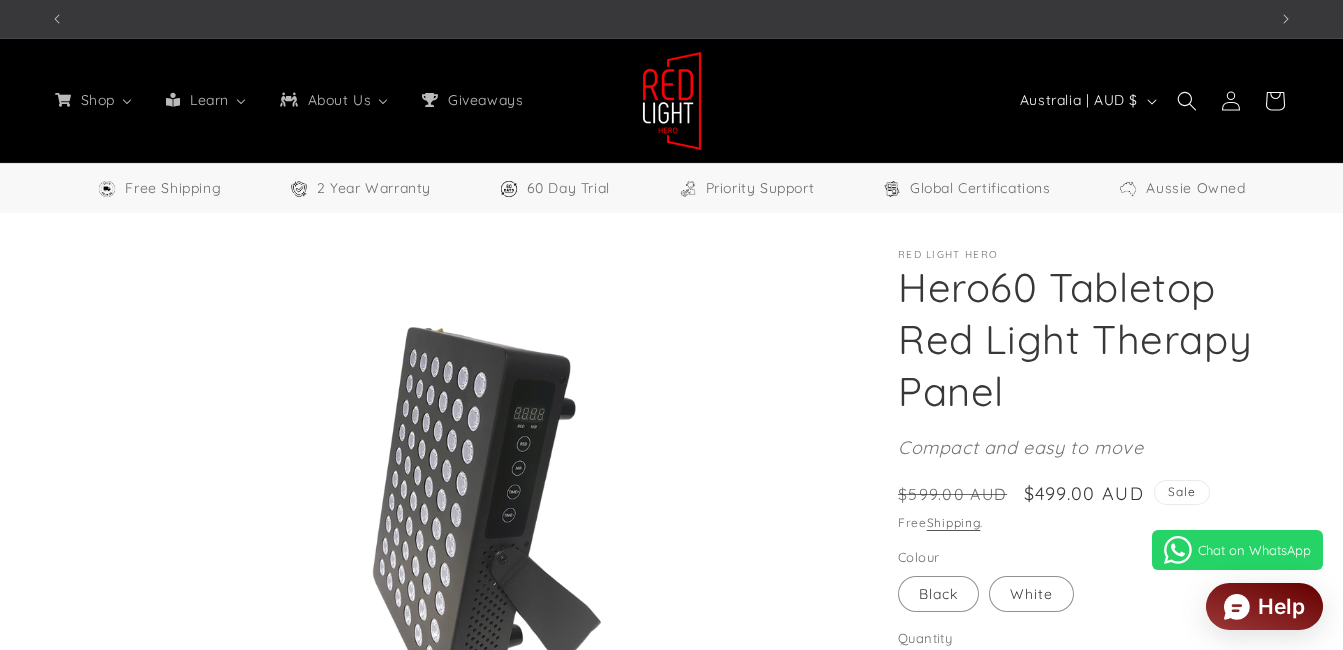select on "**" 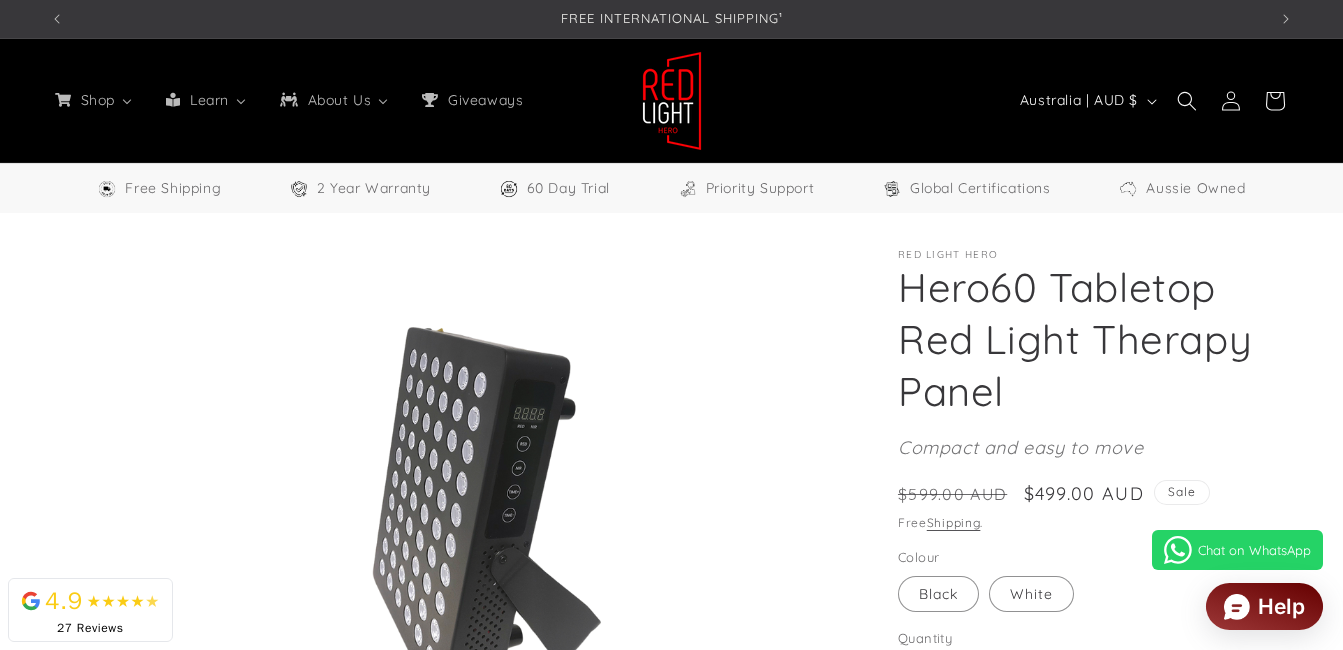 scroll, scrollTop: 877, scrollLeft: 0, axis: vertical 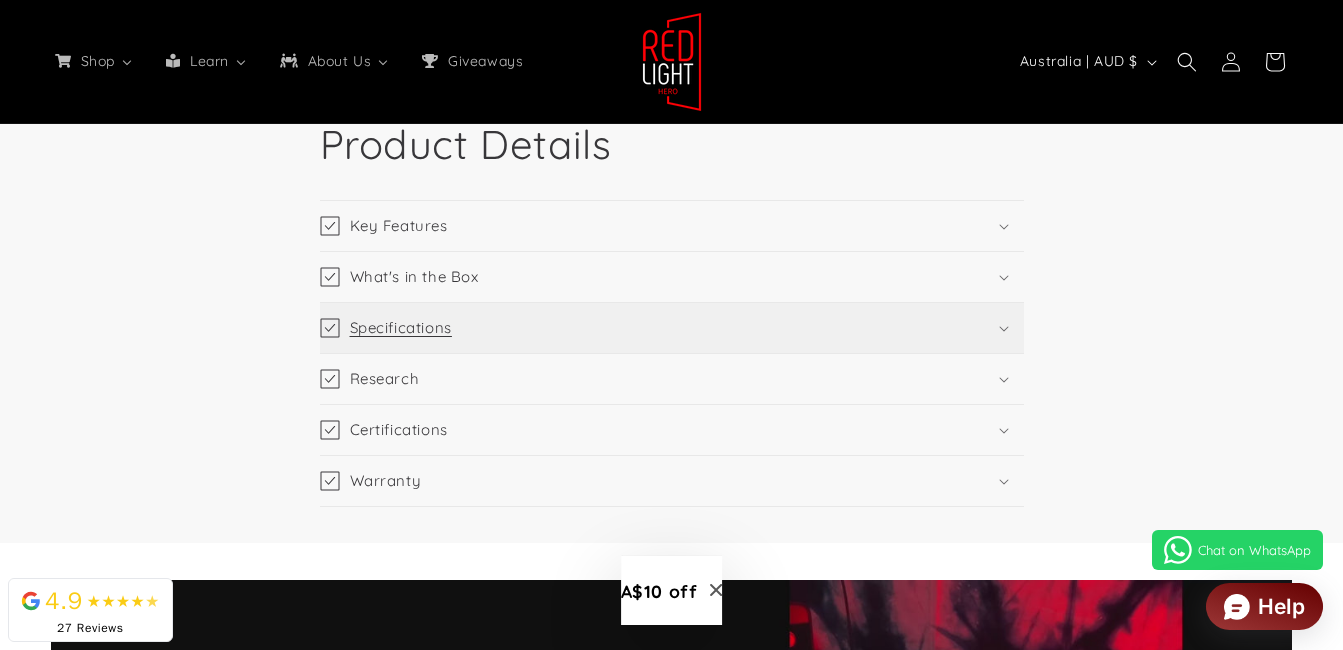 click 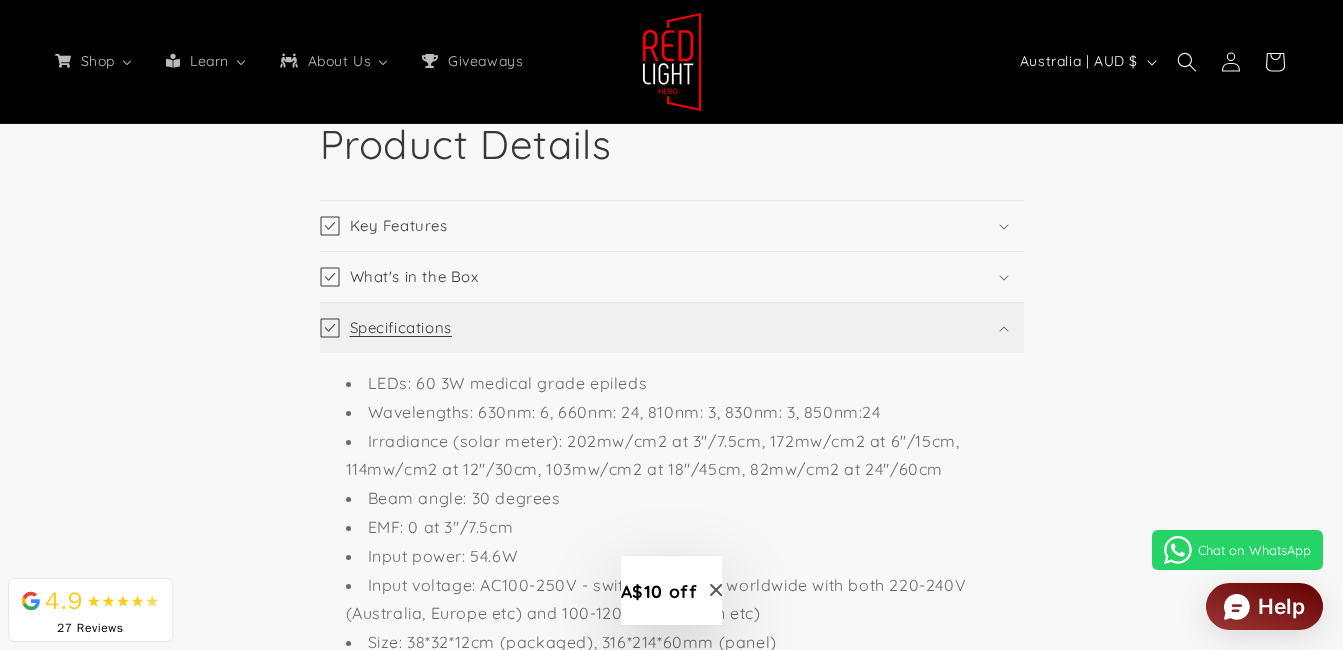 scroll, scrollTop: 0, scrollLeft: 1217, axis: horizontal 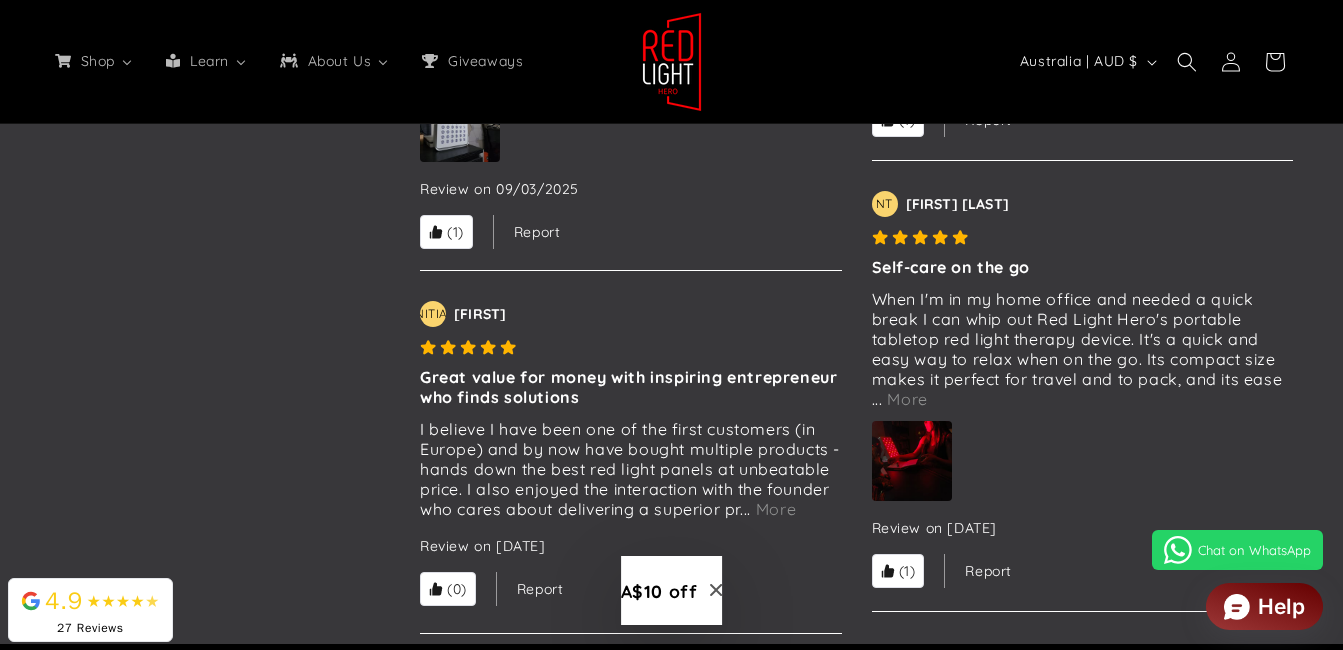 click at bounding box center (912, 461) 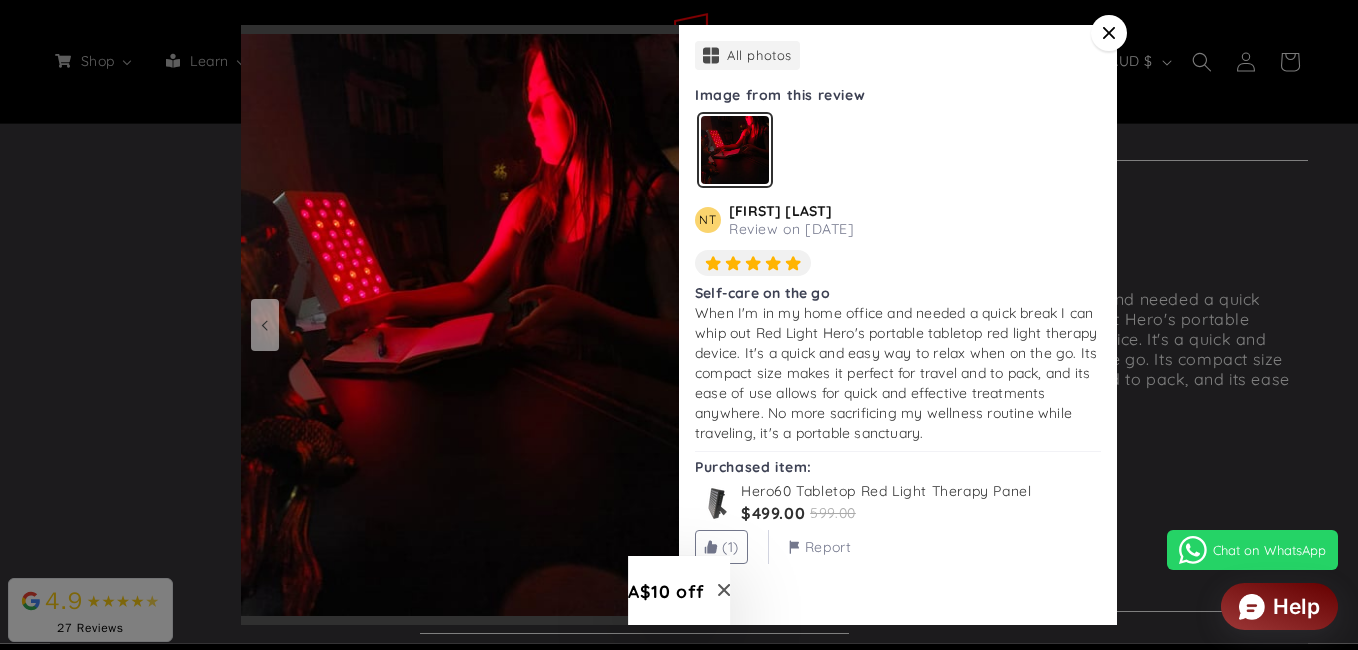 scroll, scrollTop: 0, scrollLeft: 3696, axis: horizontal 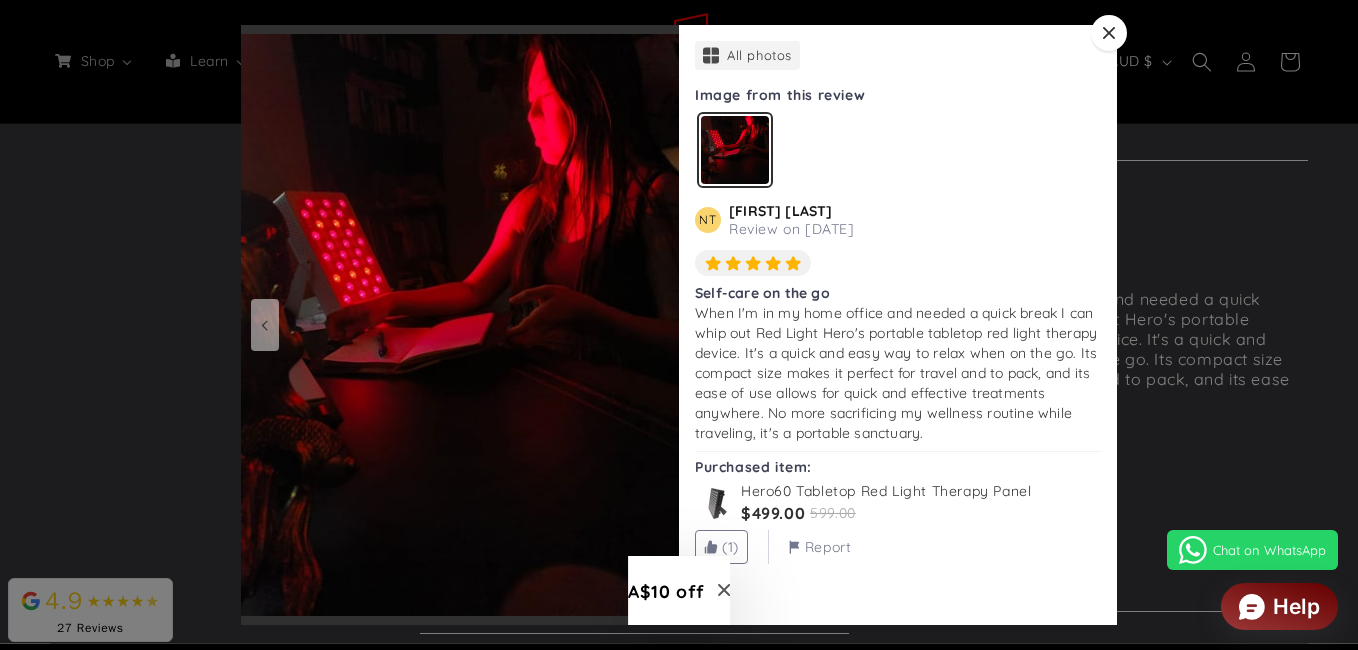 click at bounding box center (1109, 33) 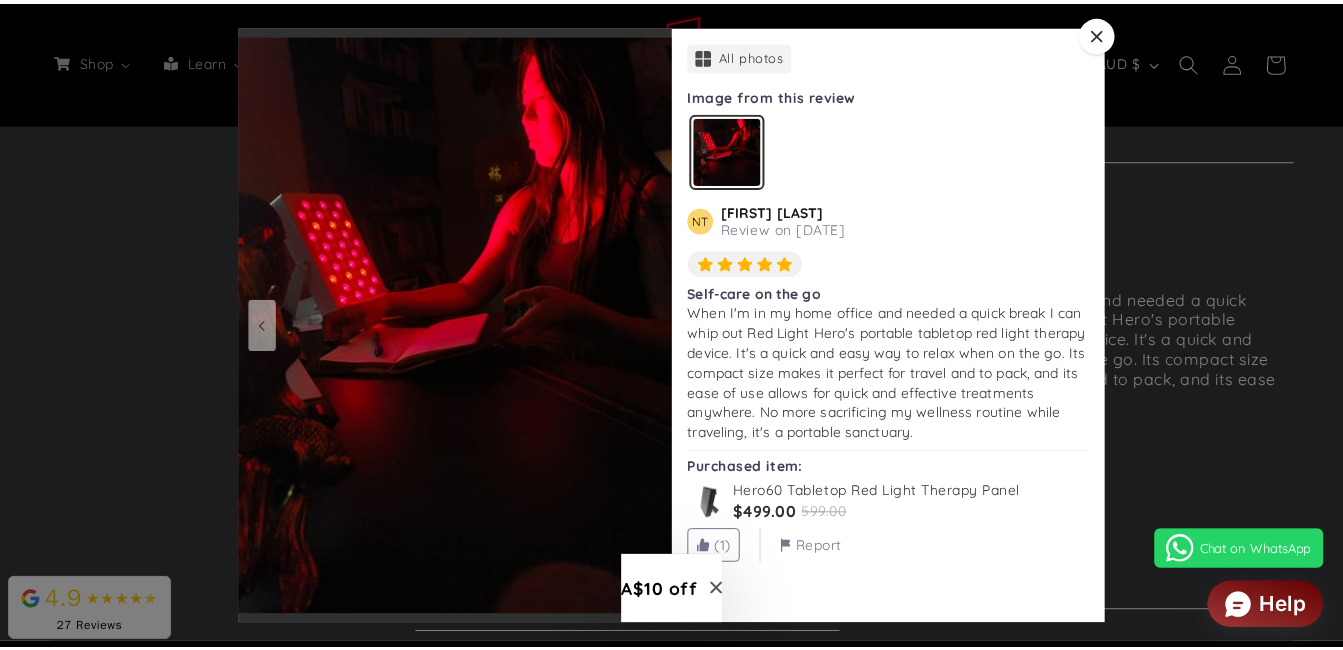 scroll, scrollTop: 7025, scrollLeft: 0, axis: vertical 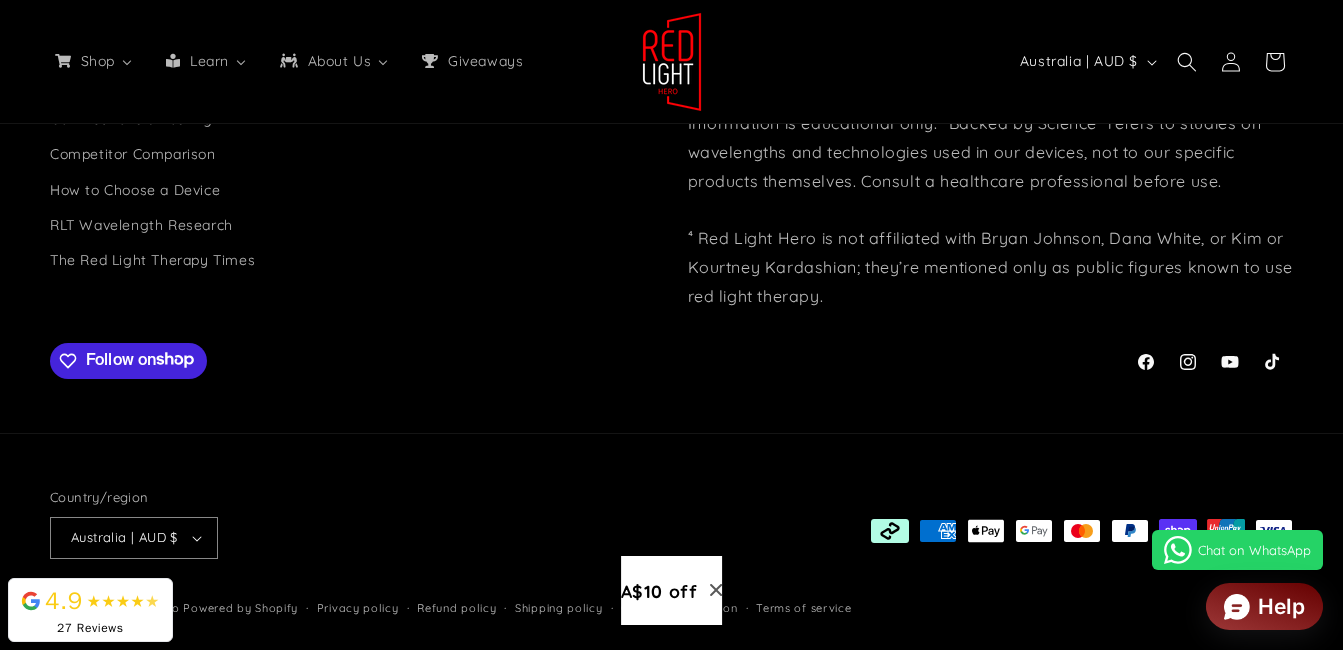 click on "Follow on  Shop" at bounding box center (146, 361) 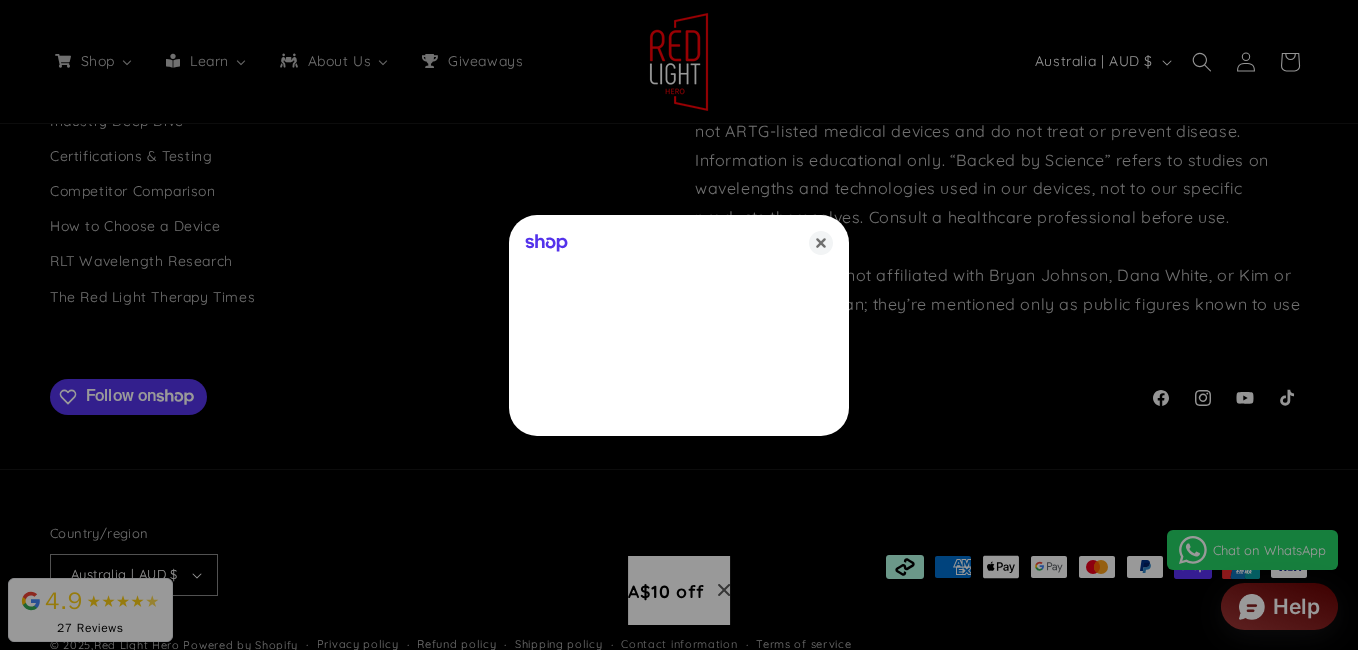 scroll, scrollTop: 0, scrollLeft: 3696, axis: horizontal 